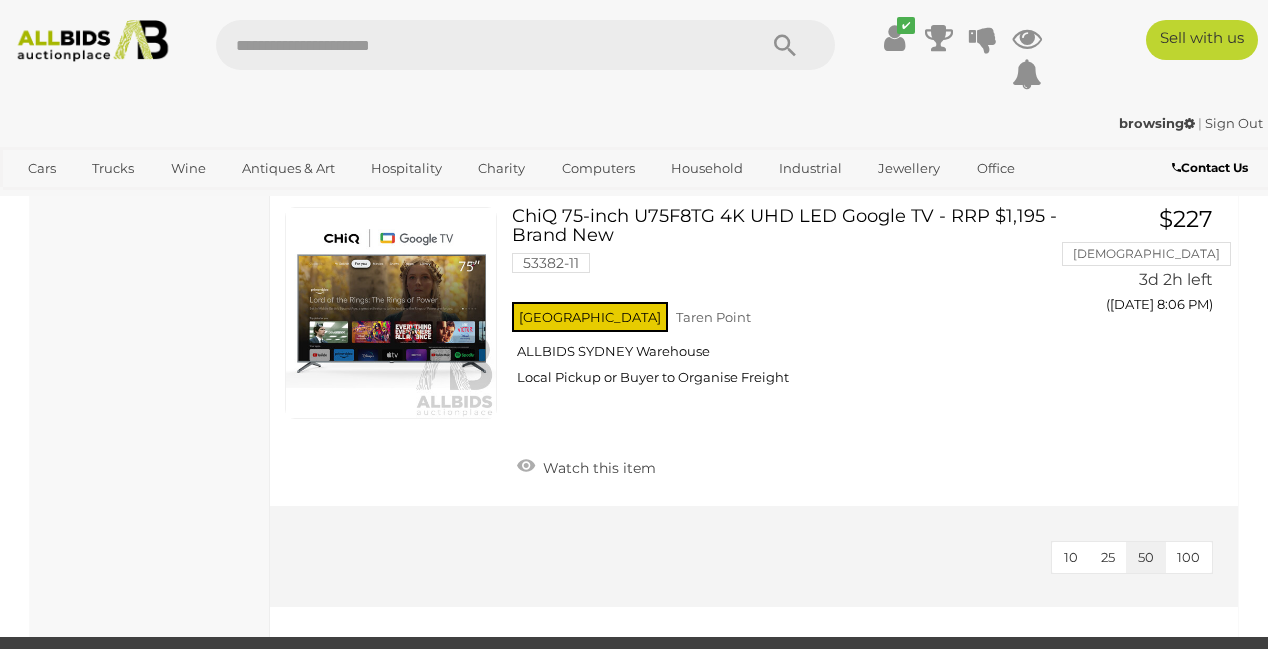 scroll, scrollTop: 7612, scrollLeft: 0, axis: vertical 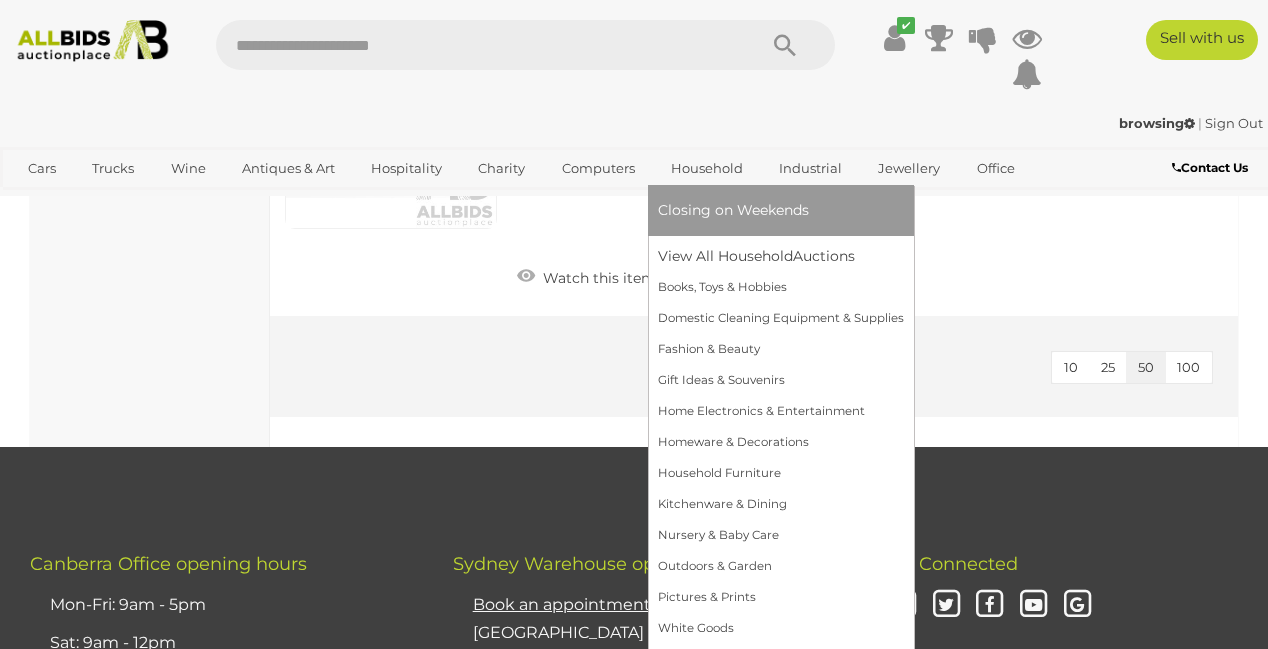 click on "Household" at bounding box center [707, 168] 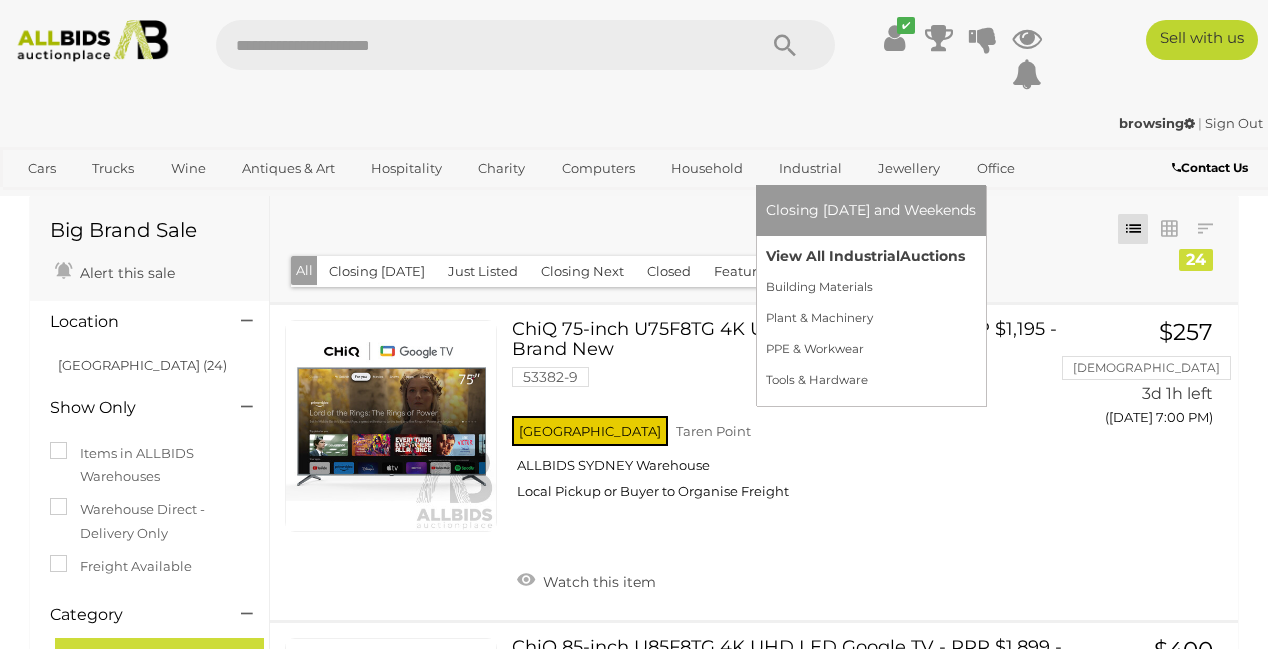 click on "View All Industrial  Auctions" at bounding box center (871, 256) 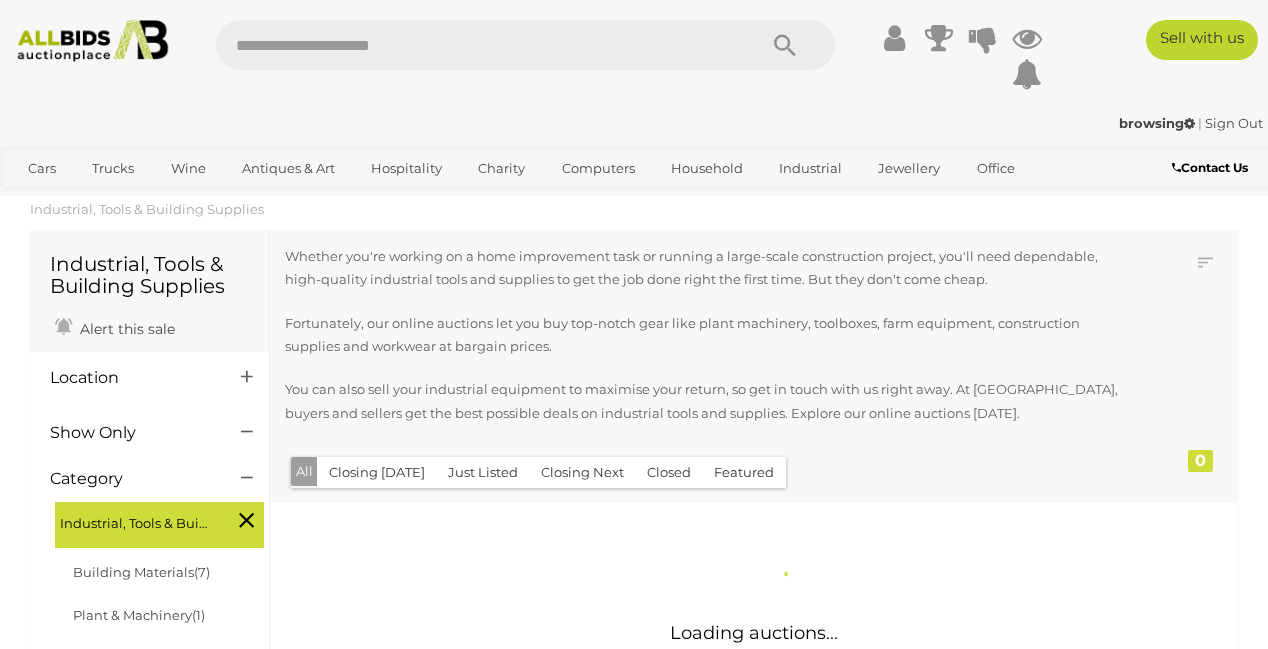scroll, scrollTop: 0, scrollLeft: 0, axis: both 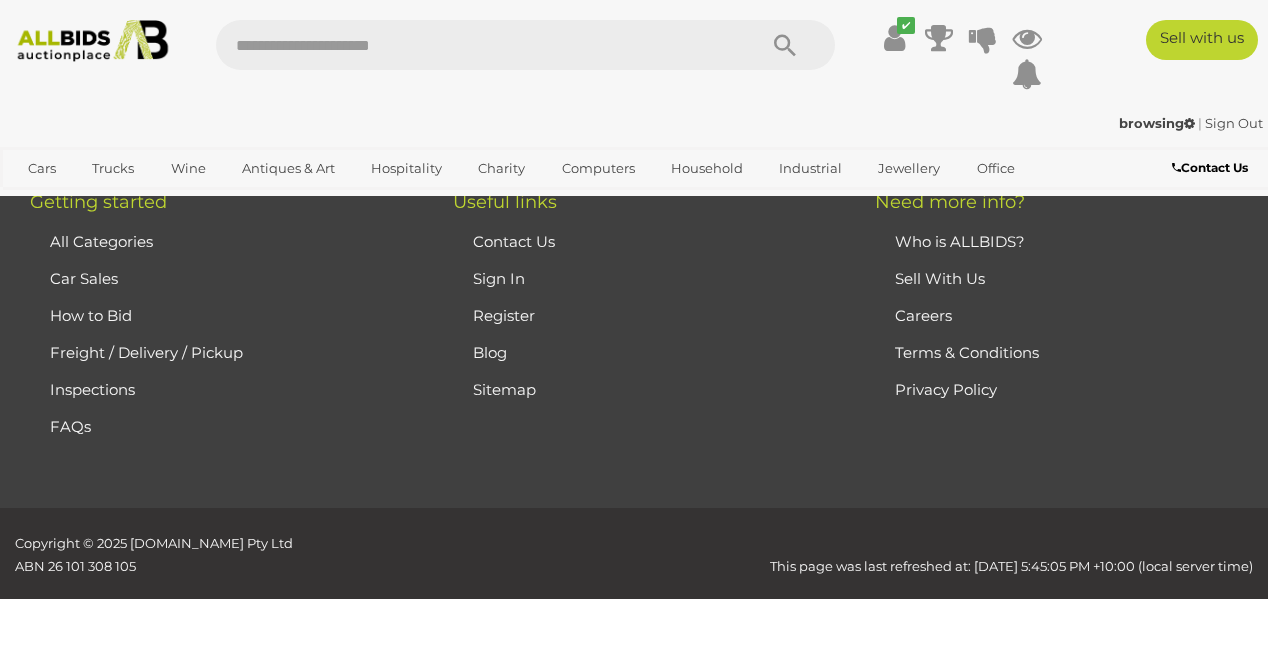 click on "2" at bounding box center [403, -343] 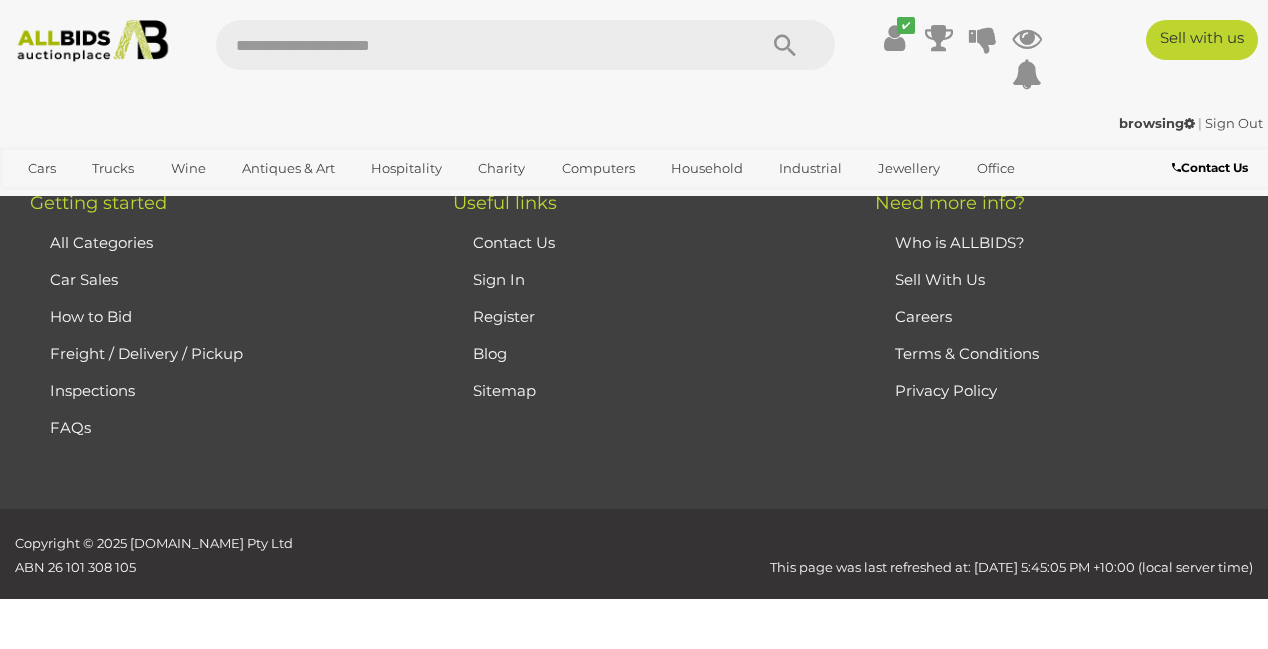 scroll, scrollTop: 443, scrollLeft: 0, axis: vertical 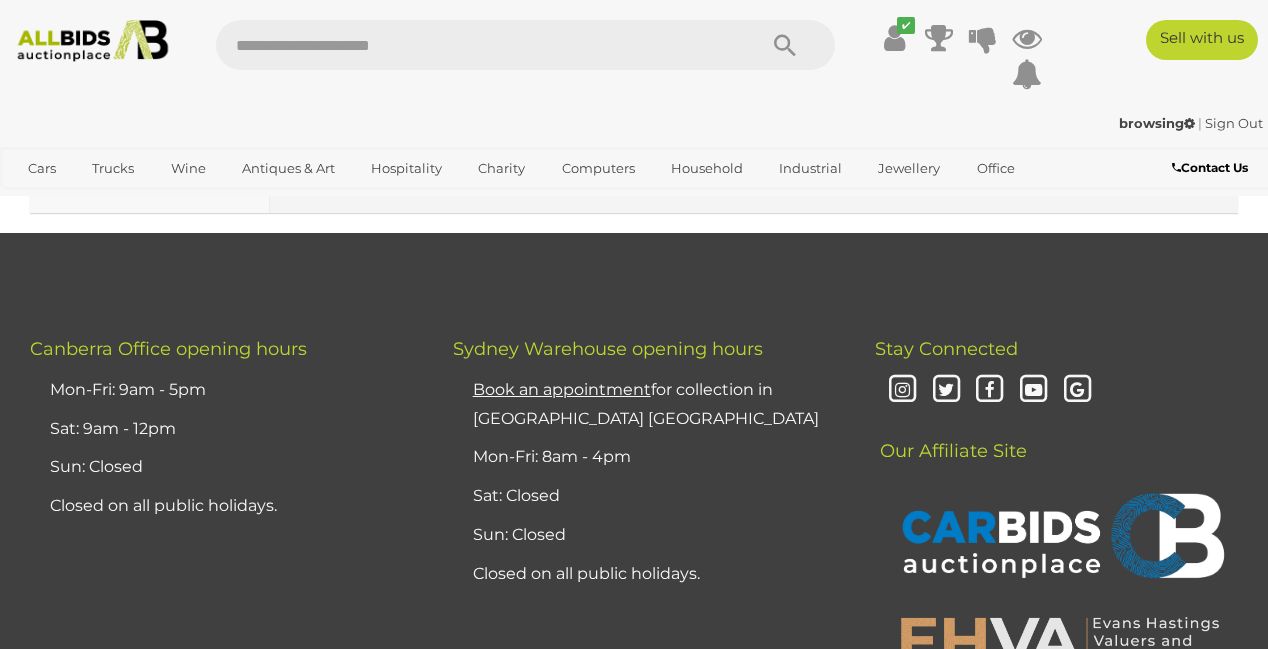 click at bounding box center (391, -382) 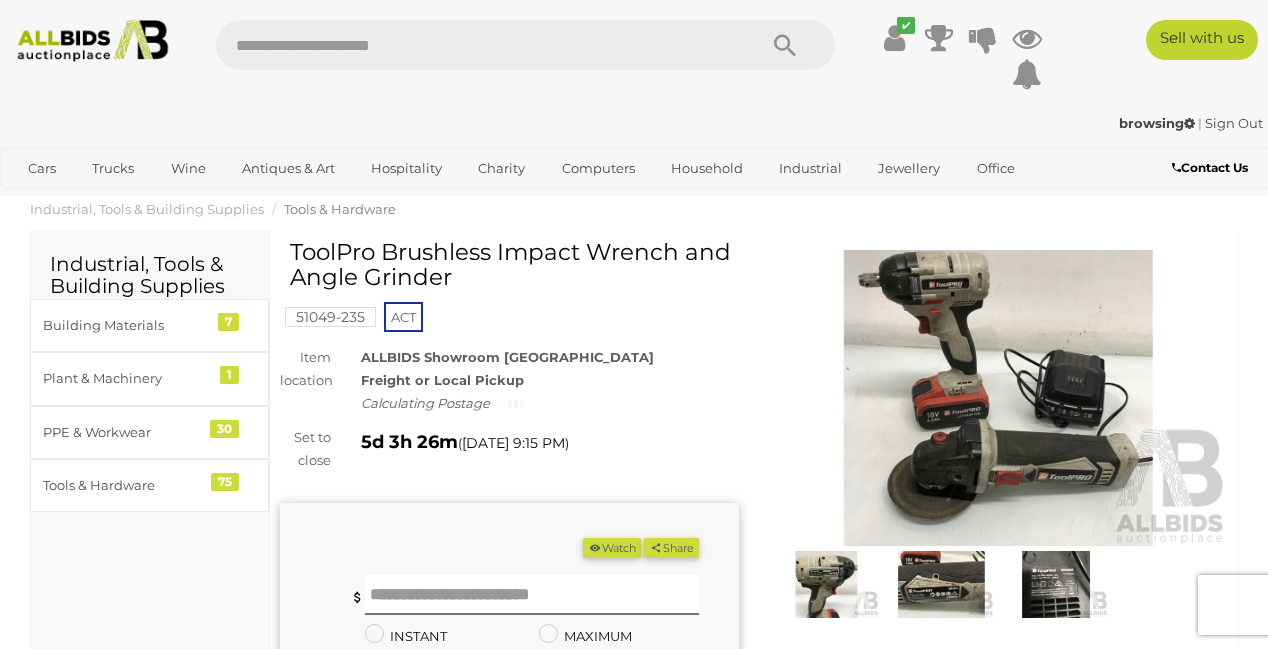 scroll, scrollTop: 0, scrollLeft: 0, axis: both 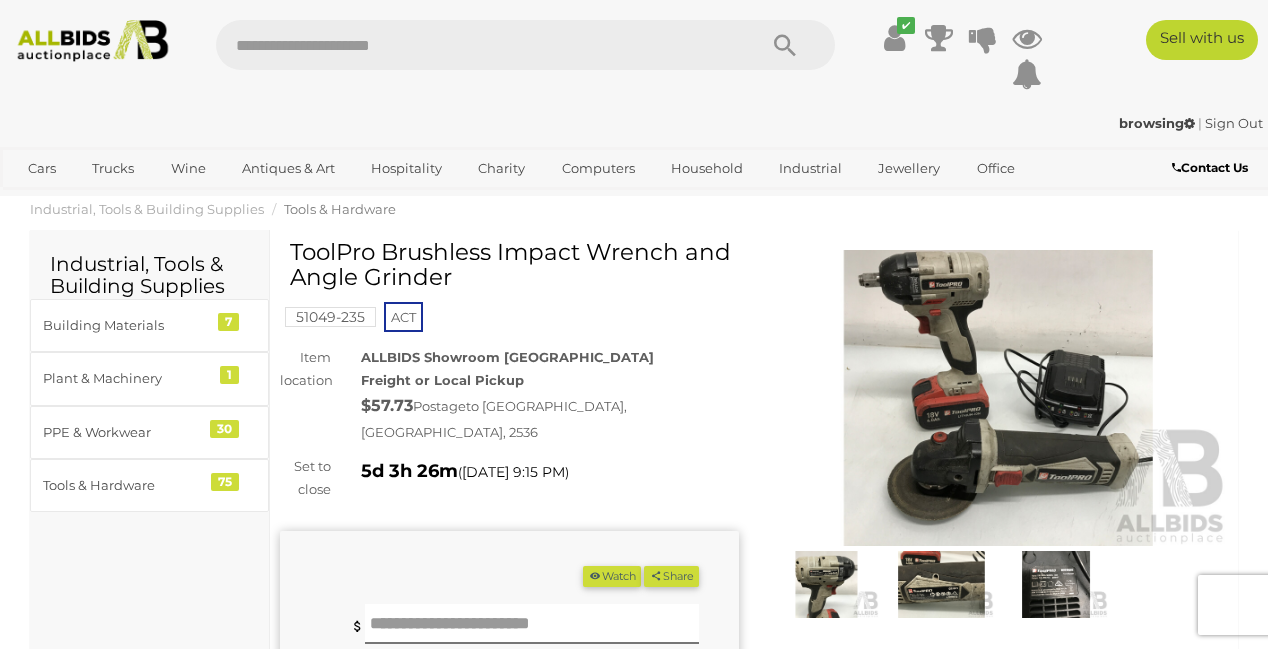 click at bounding box center (998, 398) 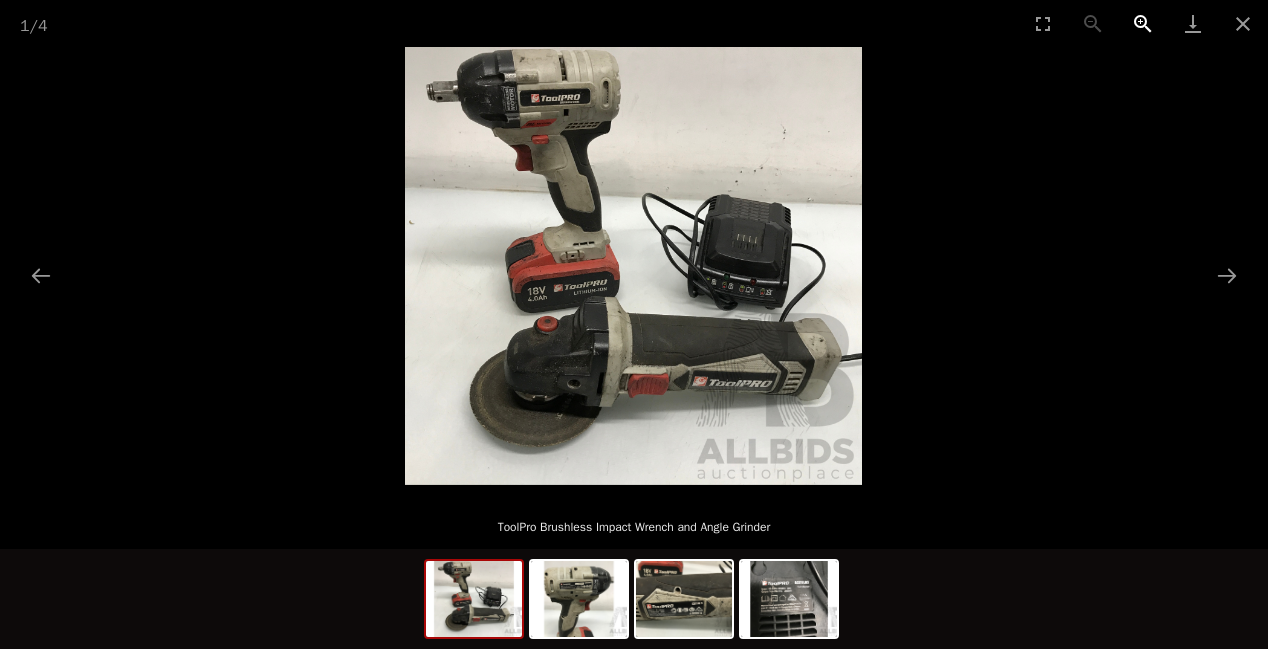 click at bounding box center (1143, 23) 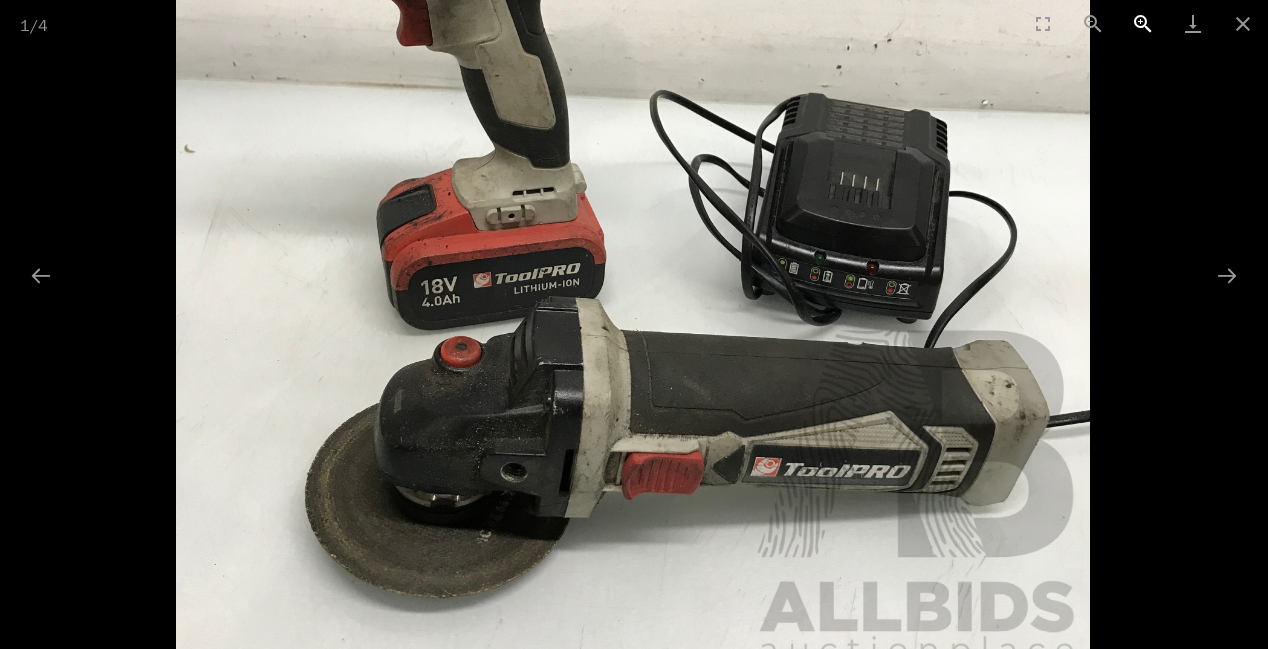click at bounding box center [1143, 23] 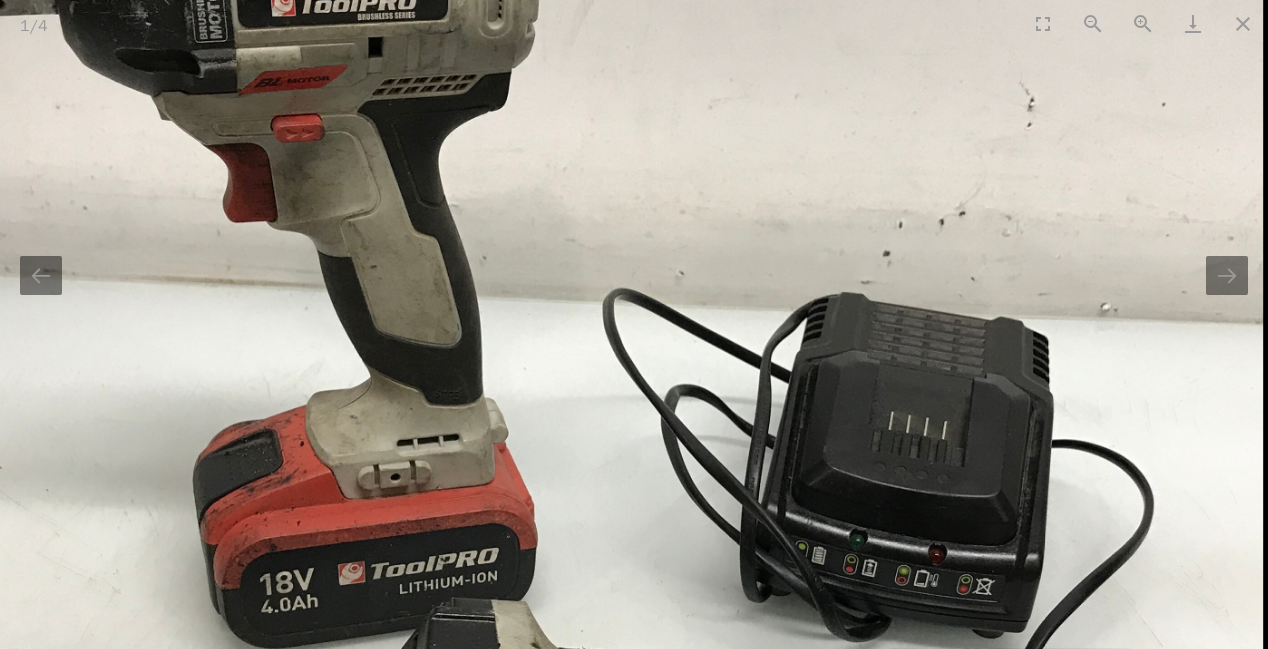 scroll, scrollTop: 0, scrollLeft: 0, axis: both 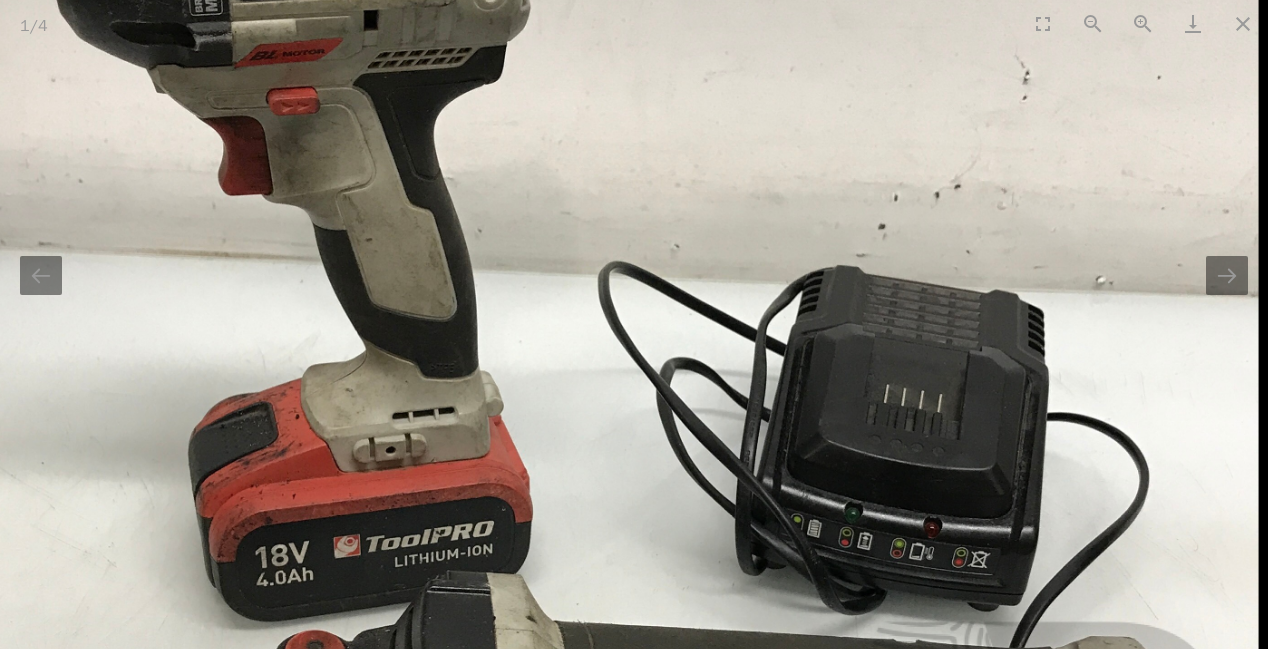 drag, startPoint x: 789, startPoint y: 143, endPoint x: 697, endPoint y: 417, distance: 289.03287 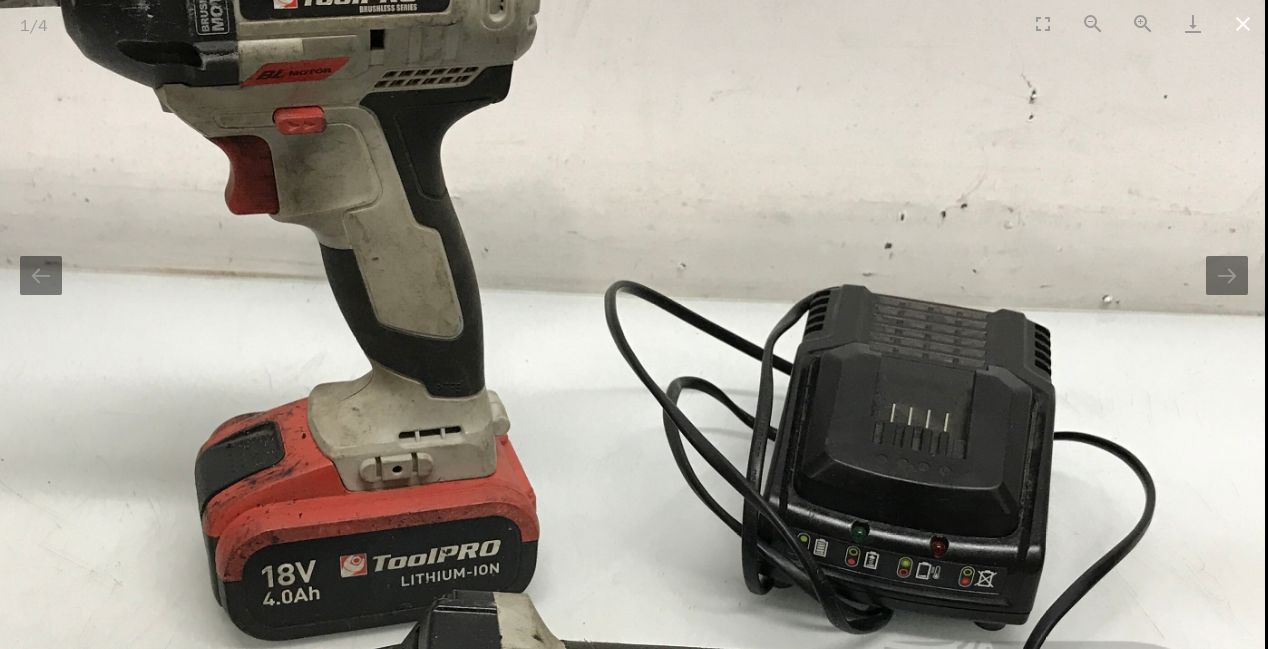 click at bounding box center (1243, 23) 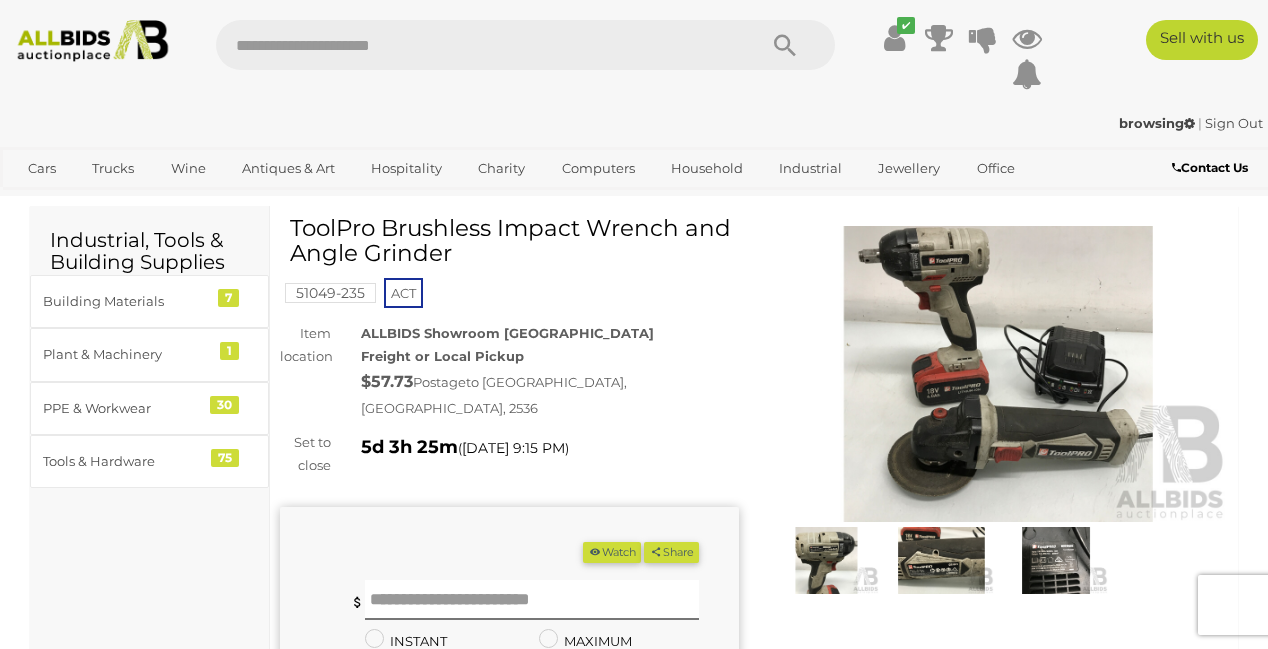 scroll, scrollTop: 24, scrollLeft: 0, axis: vertical 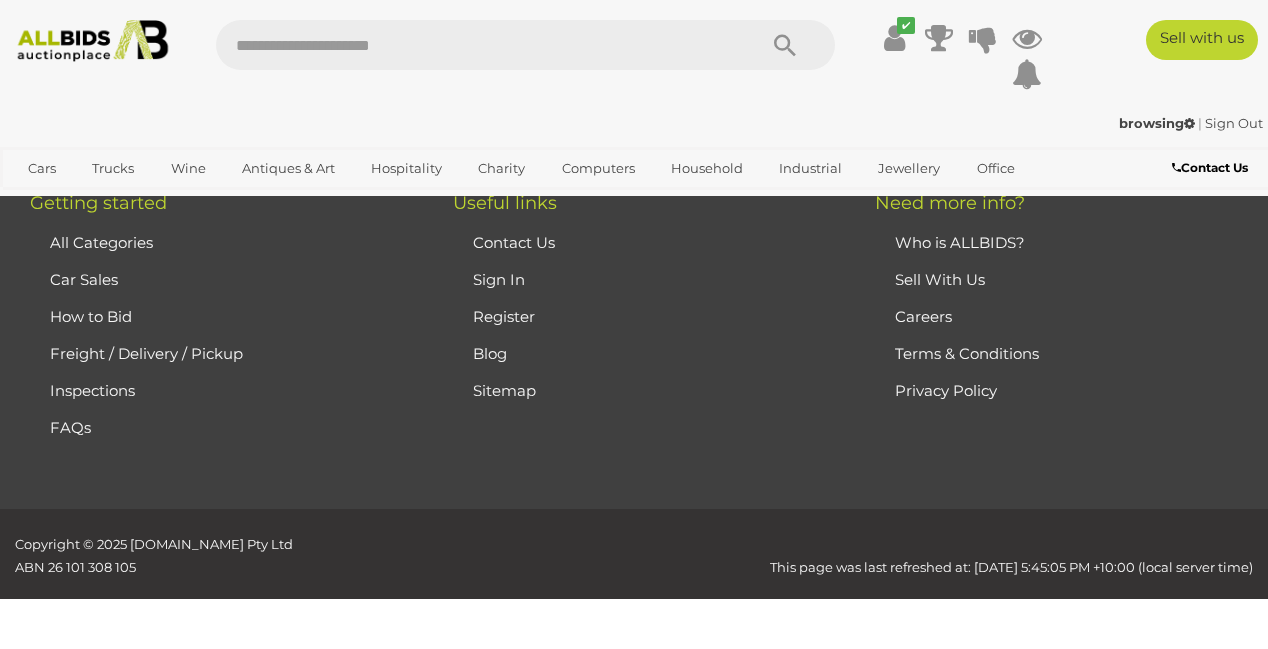 click on "3" at bounding box center [446, -342] 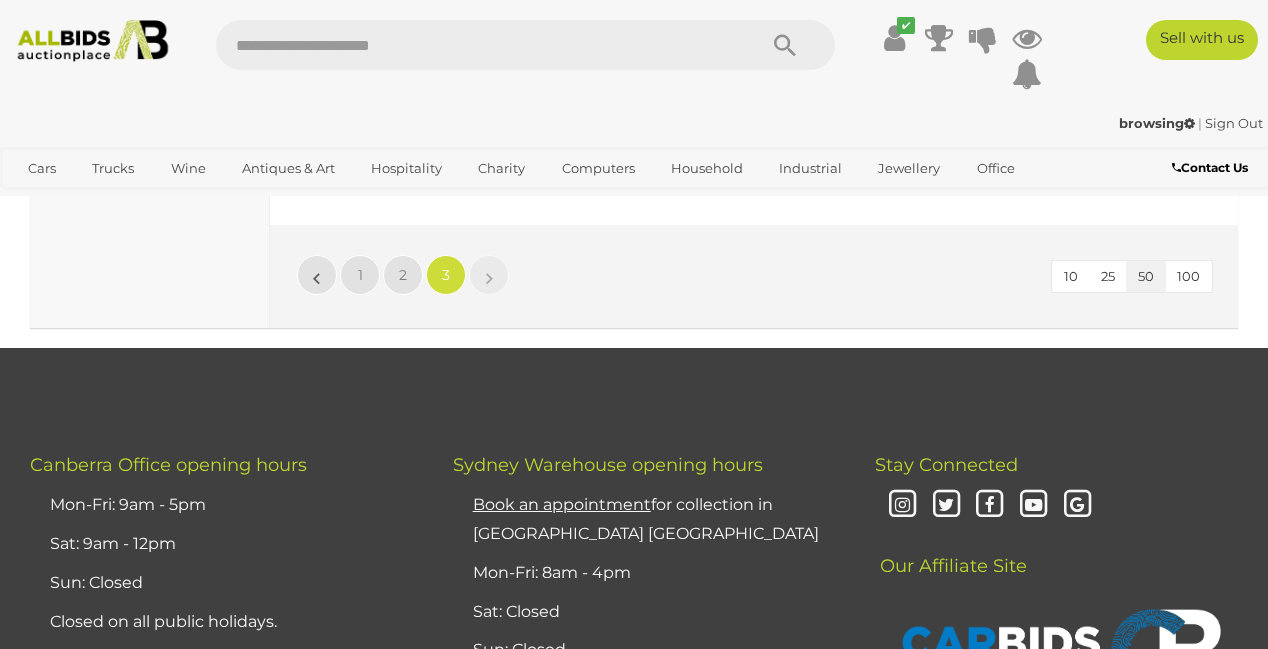scroll, scrollTop: 3498, scrollLeft: 0, axis: vertical 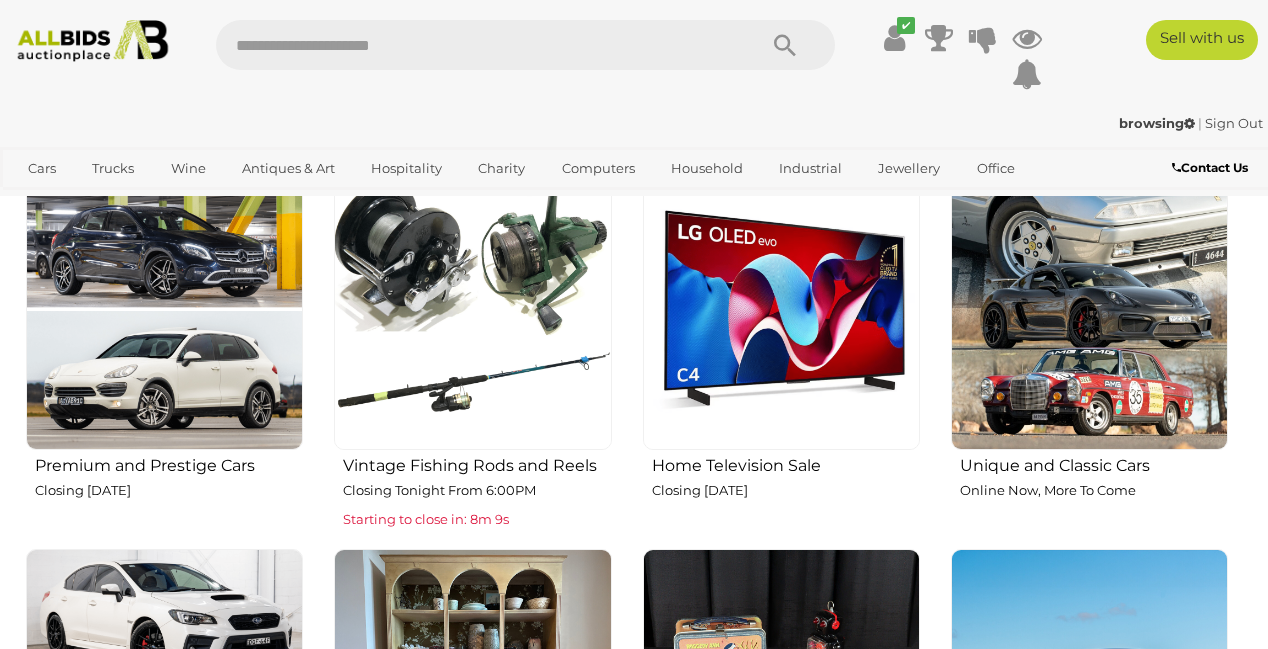click at bounding box center (472, 310) 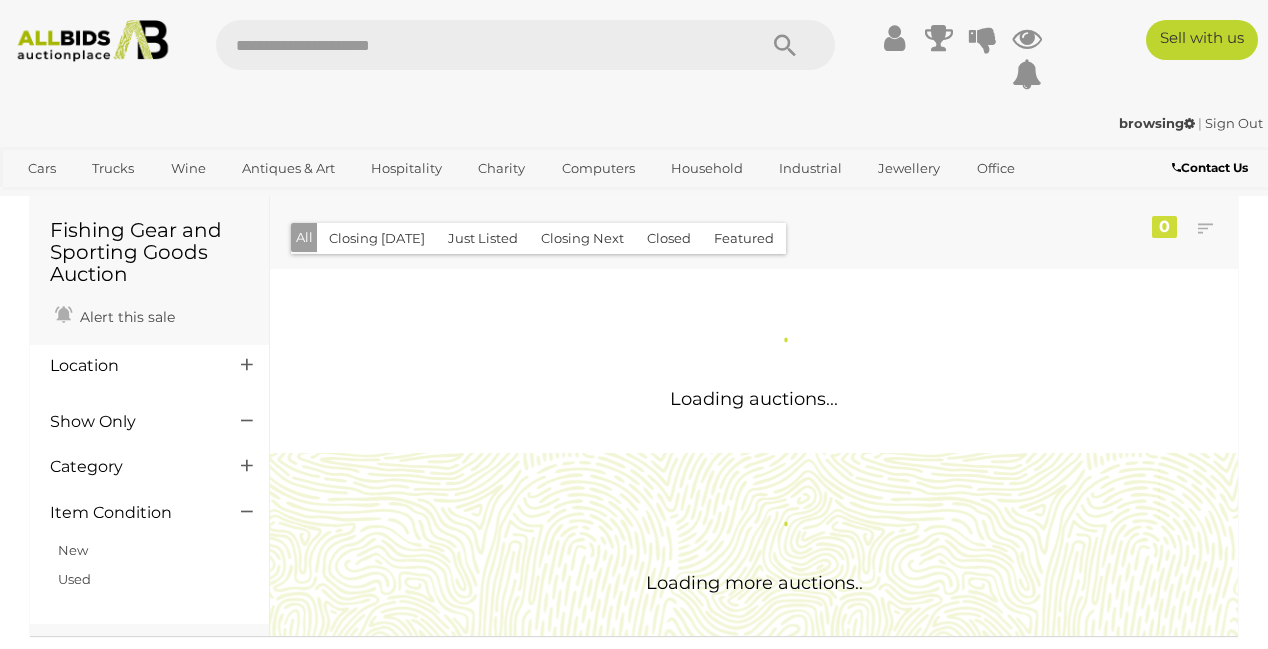 scroll, scrollTop: 0, scrollLeft: 0, axis: both 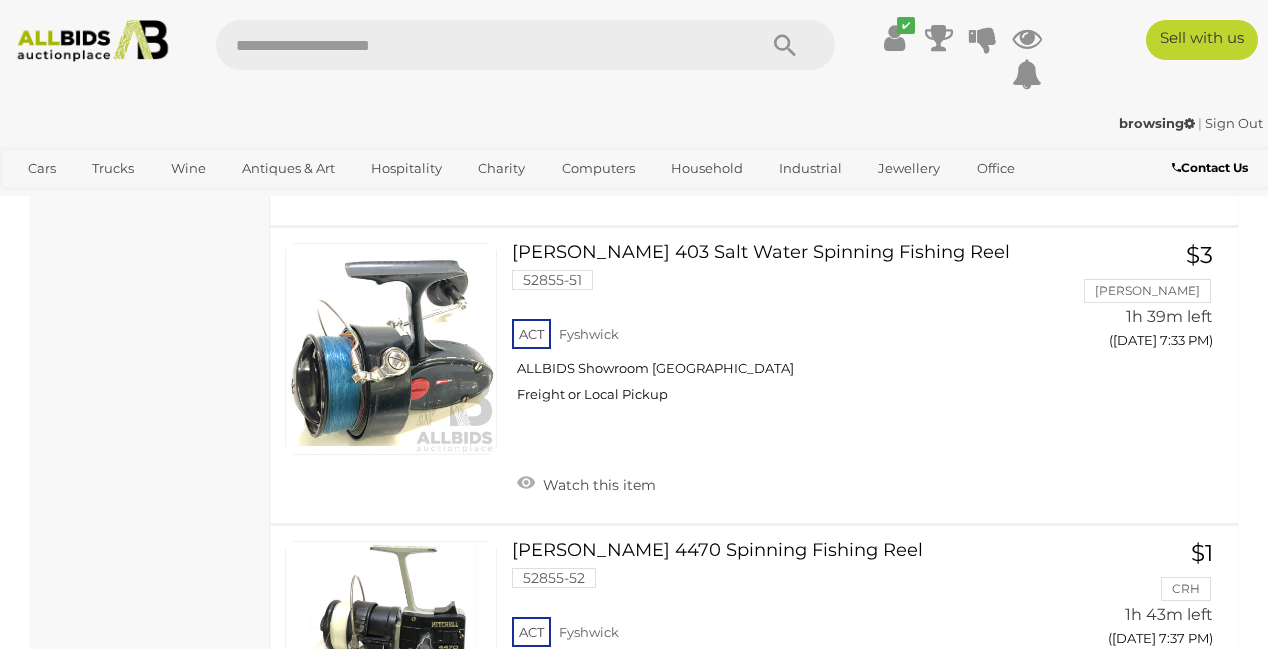 click at bounding box center (391, 51) 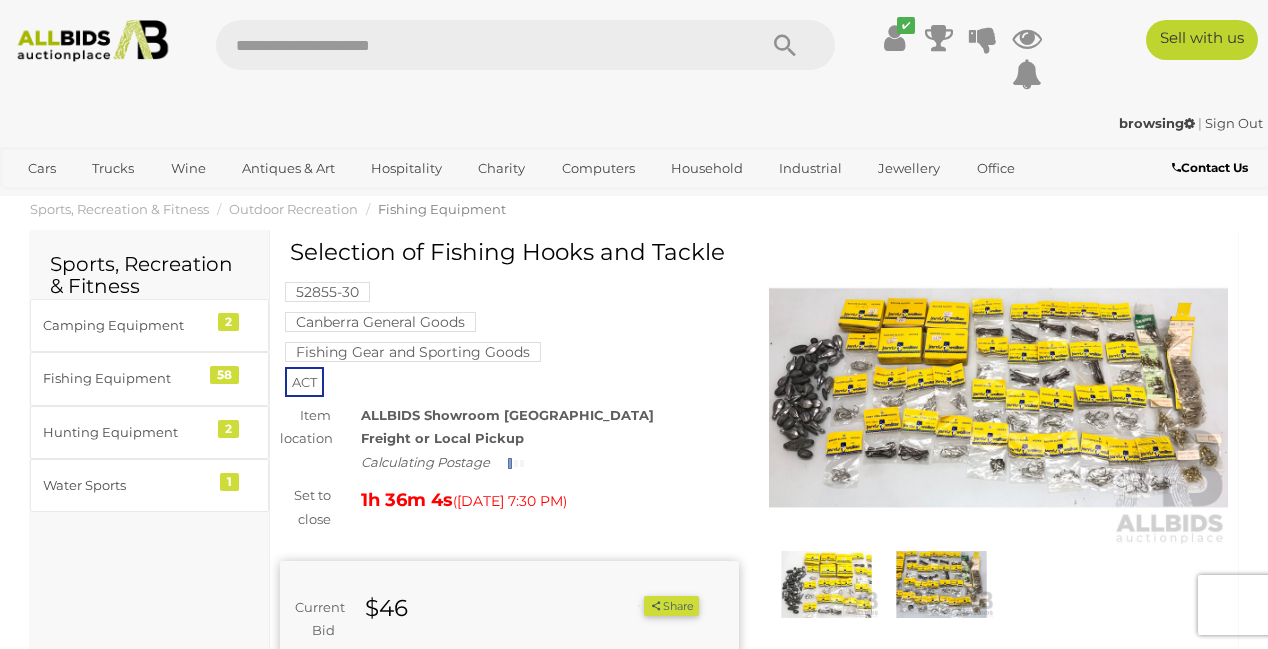 scroll, scrollTop: 0, scrollLeft: 0, axis: both 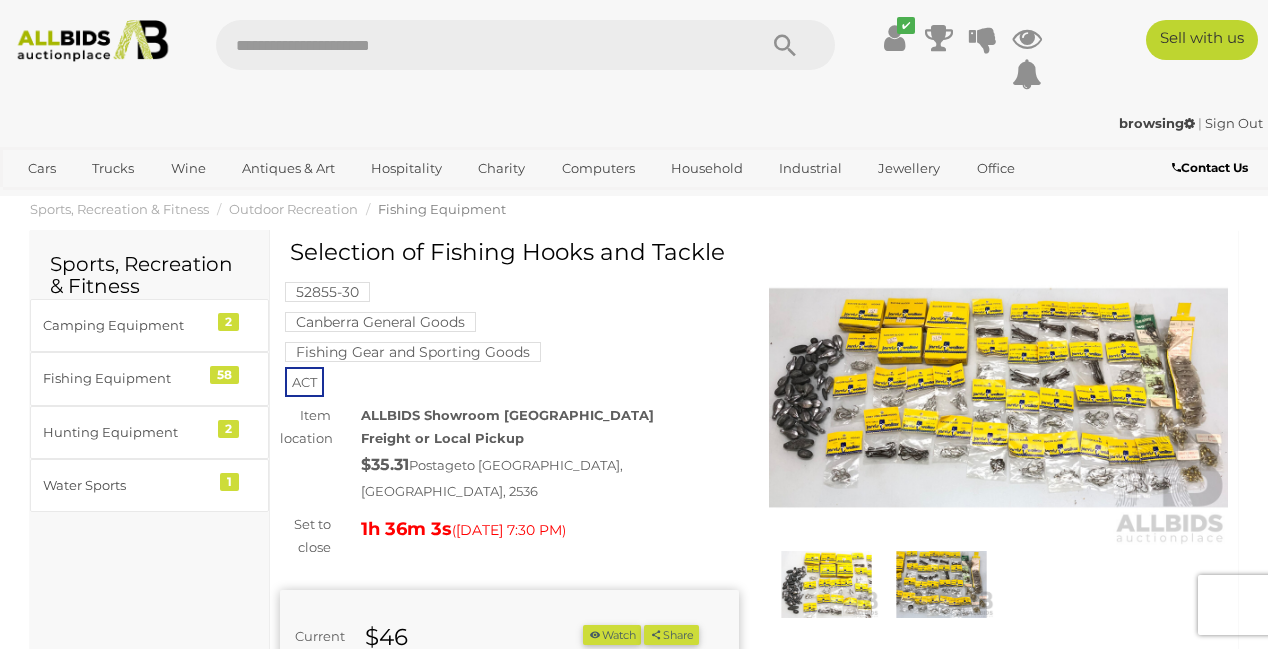 click at bounding box center (998, 398) 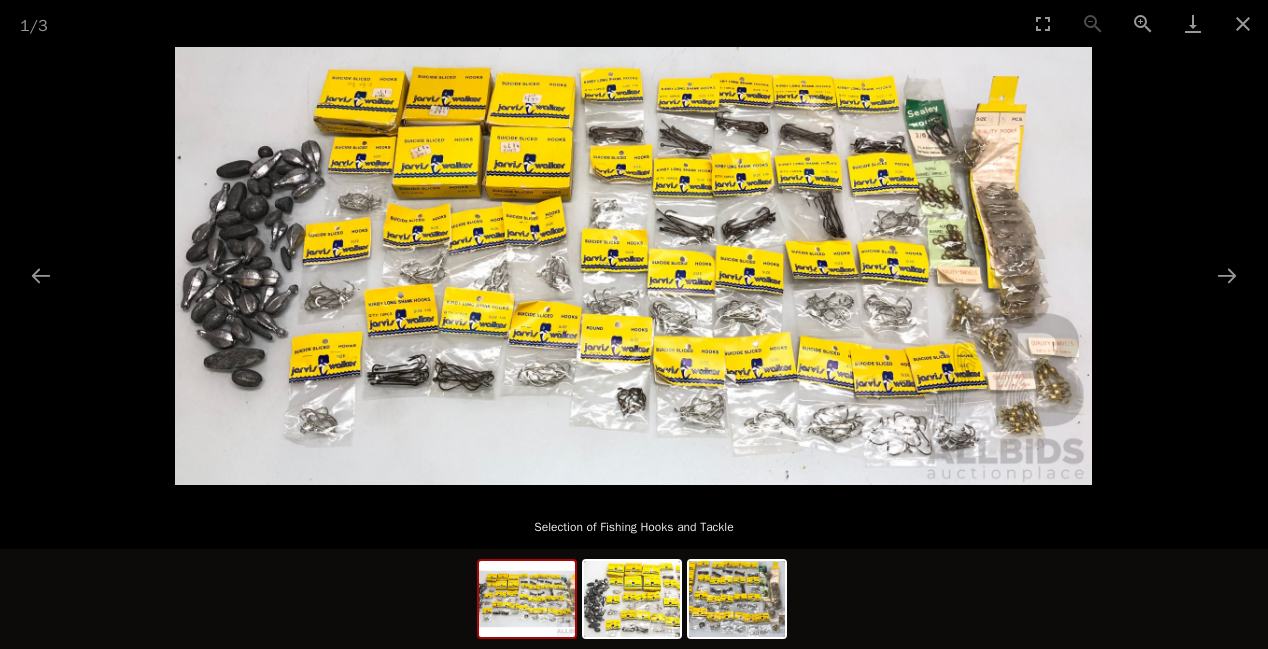 scroll, scrollTop: 0, scrollLeft: 0, axis: both 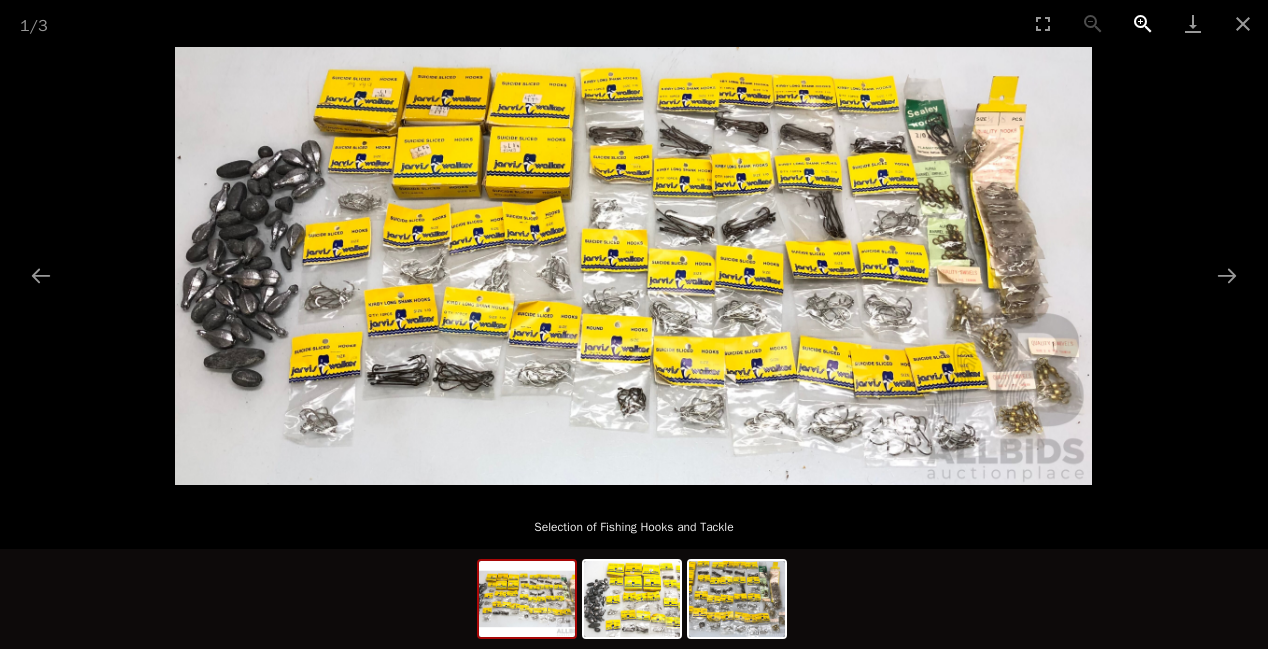 click at bounding box center [1143, 23] 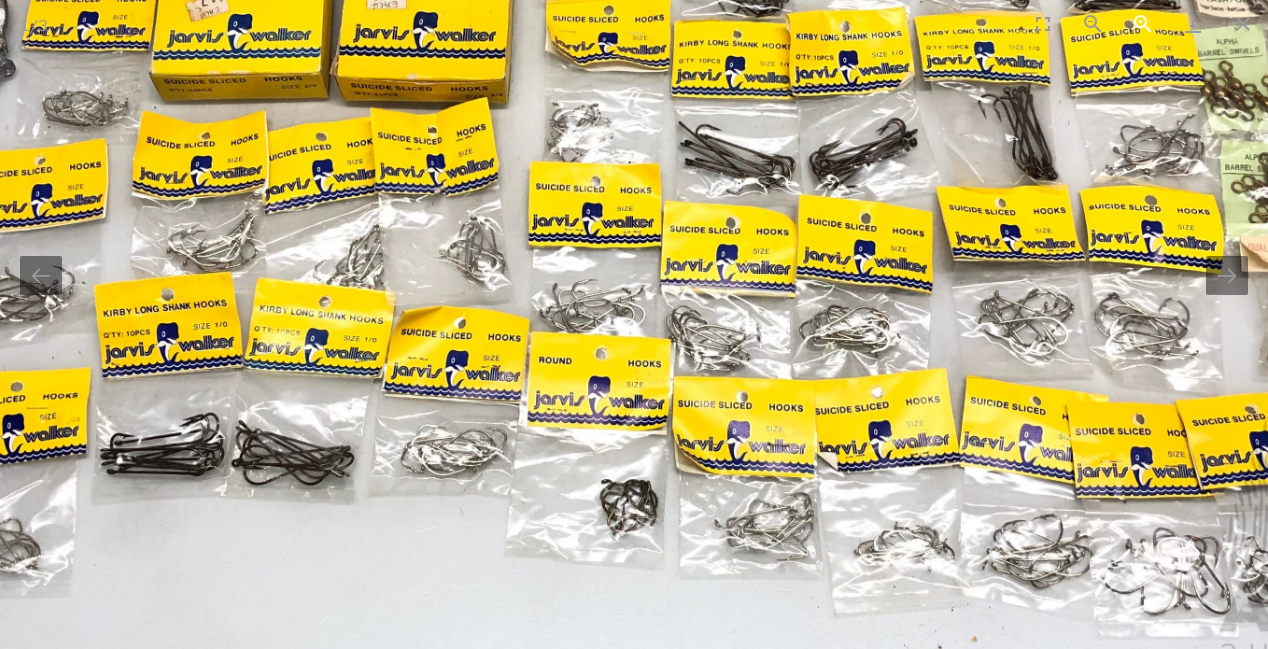click at bounding box center [1143, 23] 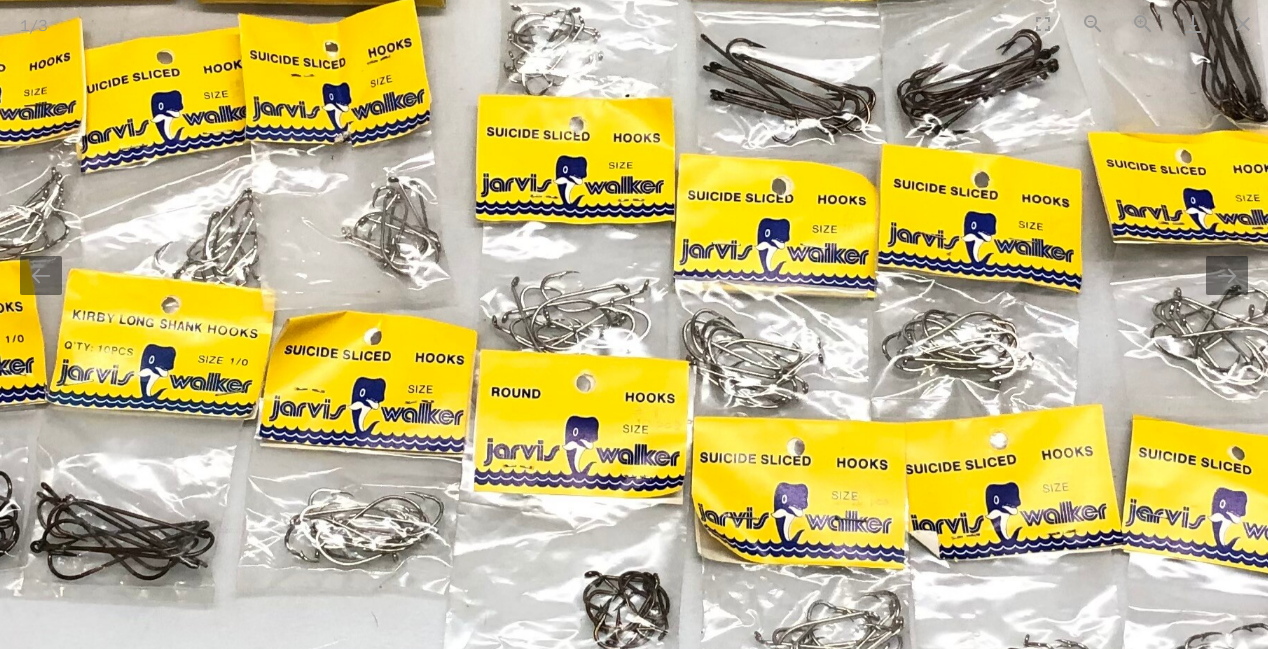 scroll, scrollTop: 0, scrollLeft: 0, axis: both 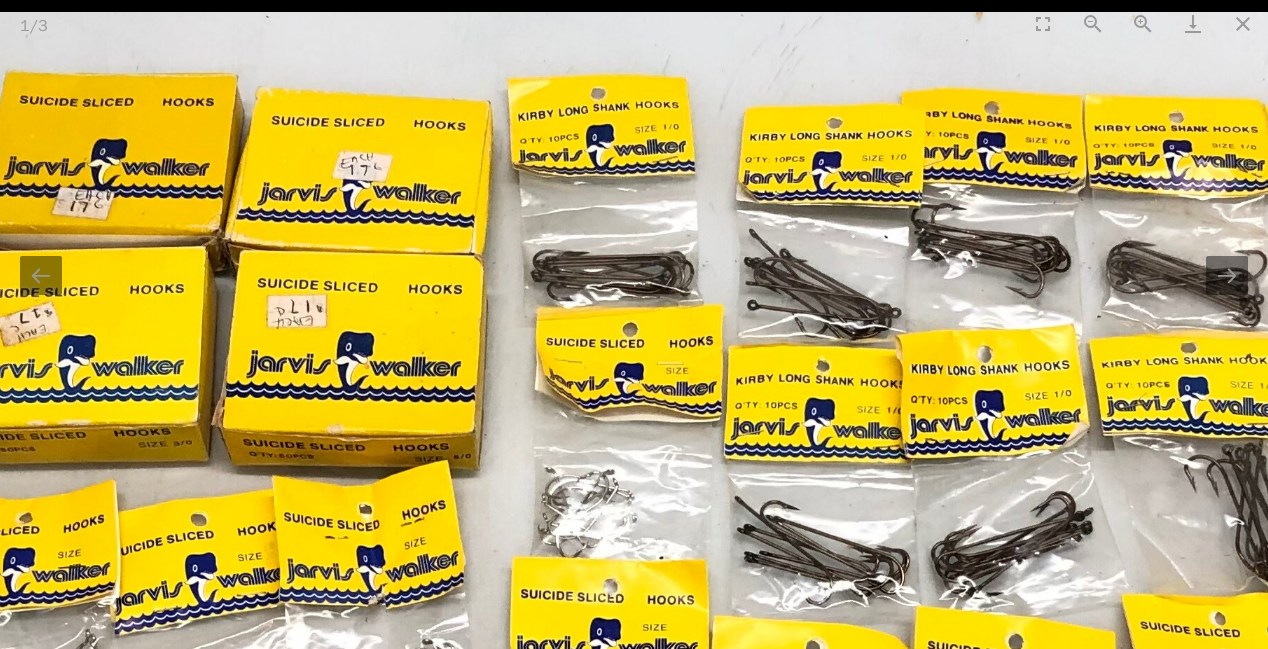 drag, startPoint x: 1048, startPoint y: 130, endPoint x: 1082, endPoint y: 649, distance: 520.1125 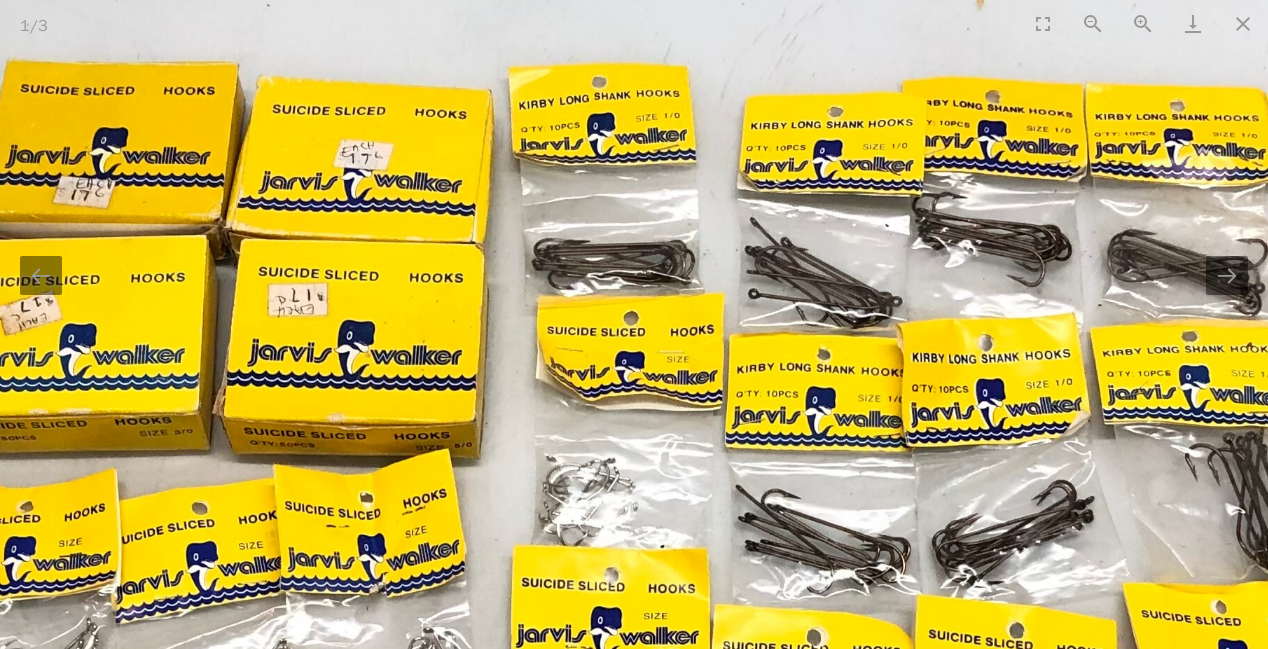 click at bounding box center [667, 657] 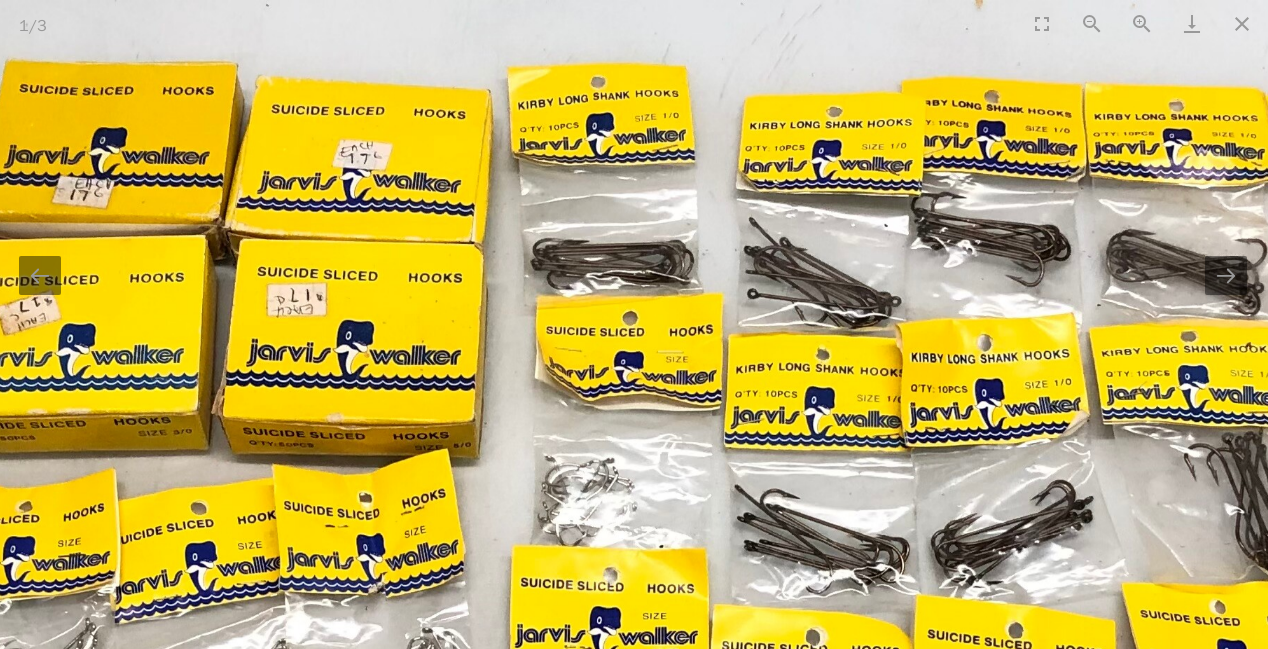 scroll, scrollTop: 0, scrollLeft: 1, axis: horizontal 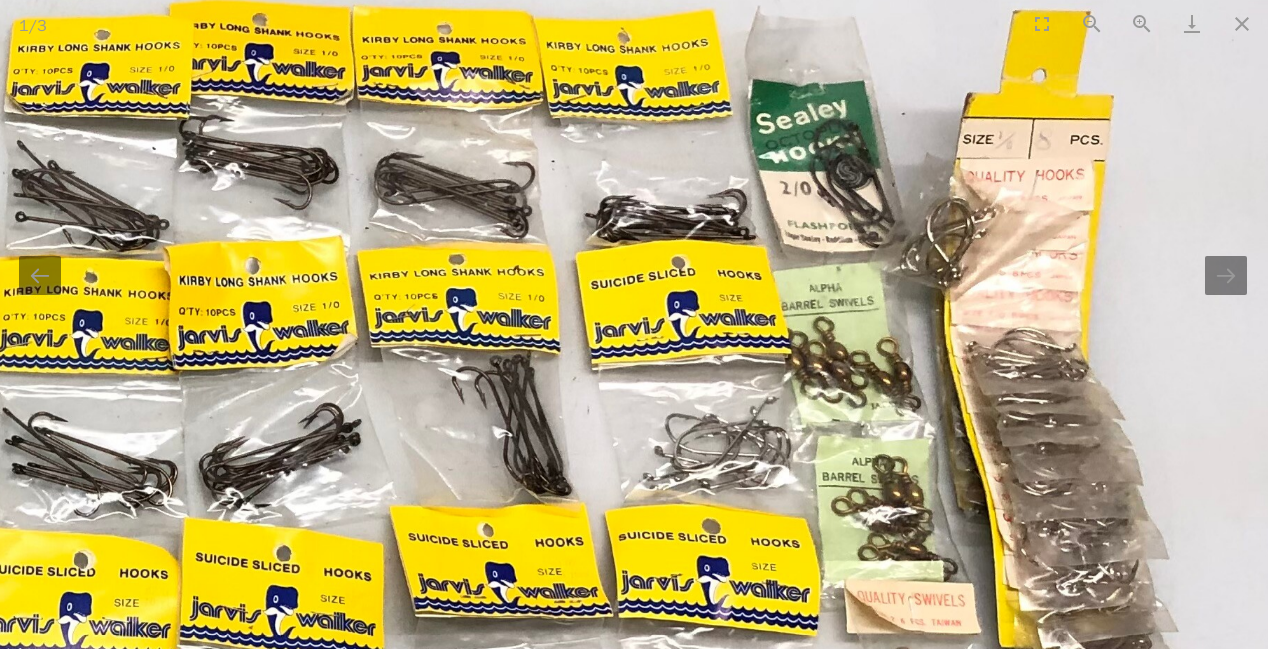 drag, startPoint x: 973, startPoint y: 456, endPoint x: 243, endPoint y: 378, distance: 734.1553 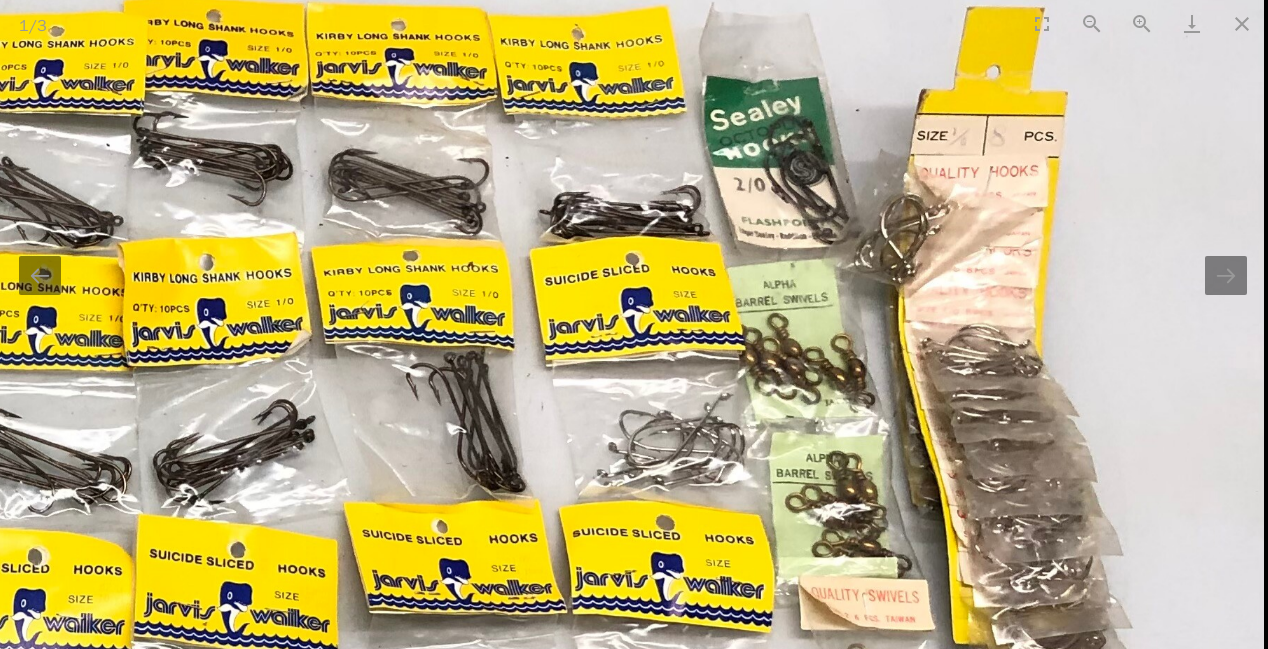 scroll, scrollTop: 0, scrollLeft: 2, axis: horizontal 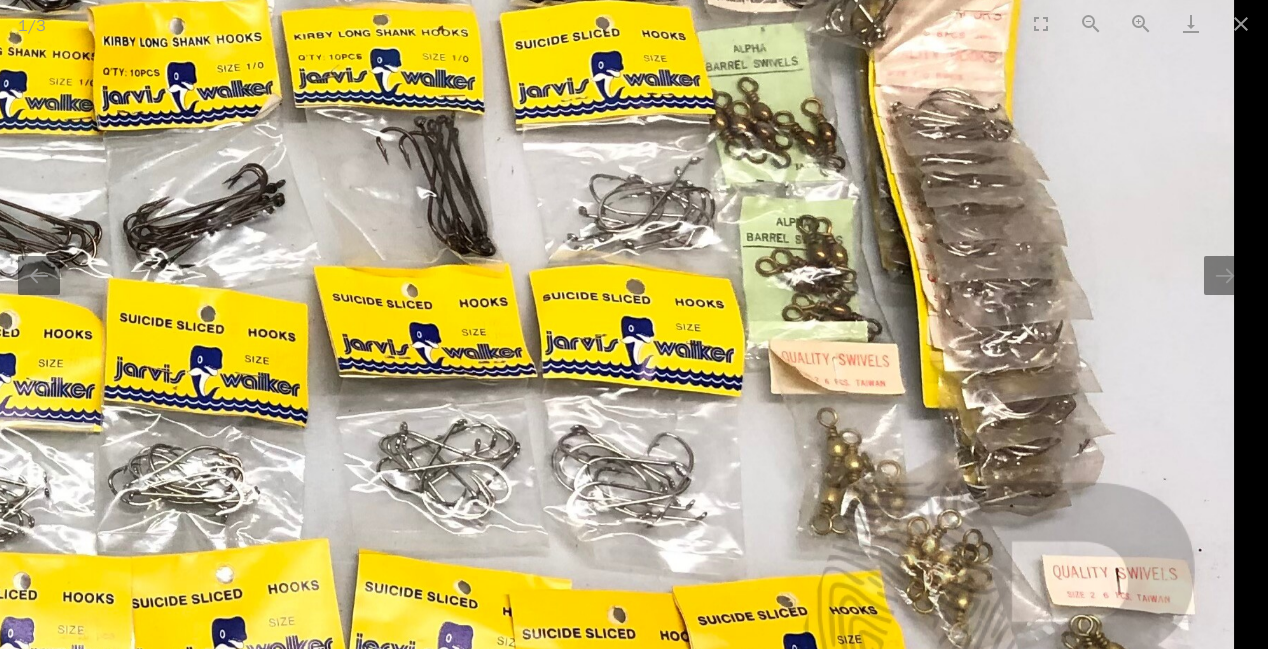 drag, startPoint x: 795, startPoint y: 446, endPoint x: 622, endPoint y: 210, distance: 292.6175 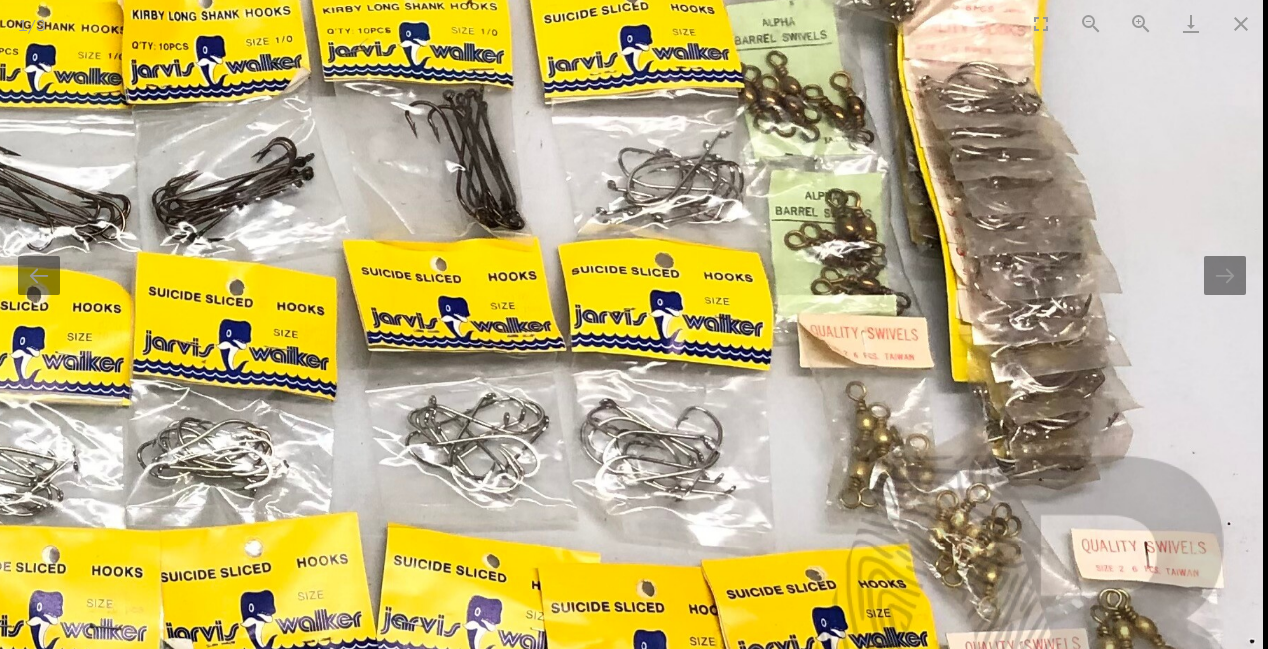 scroll, scrollTop: 0, scrollLeft: 2, axis: horizontal 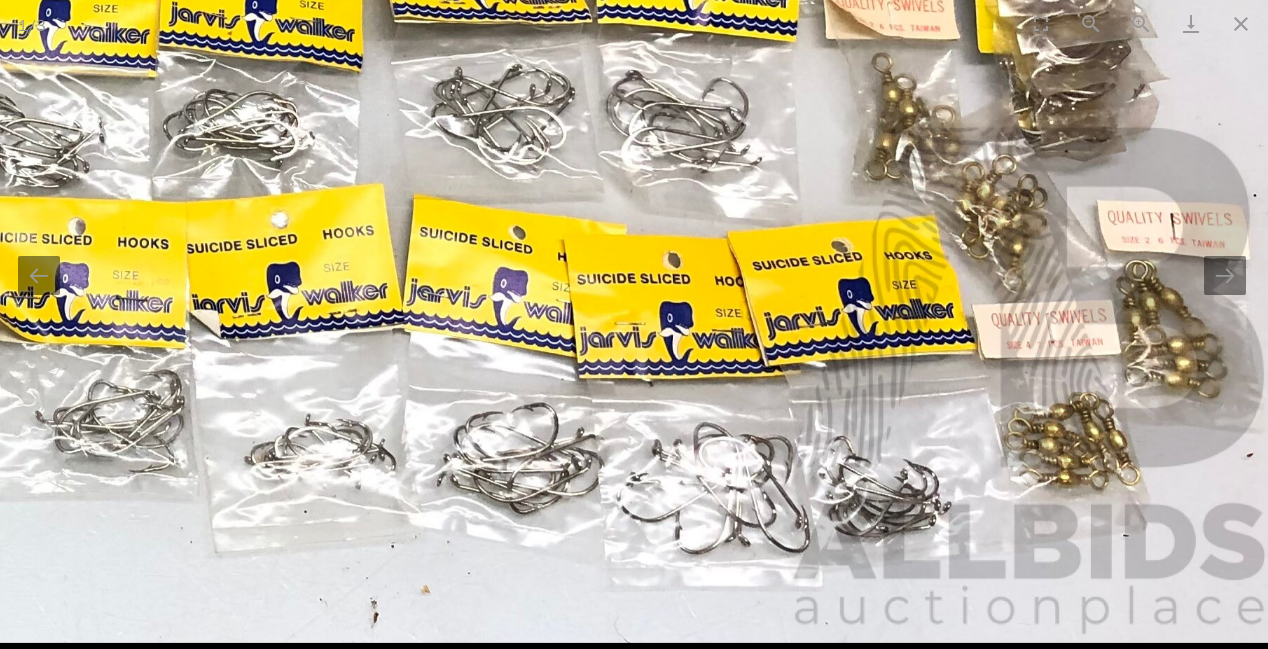drag, startPoint x: 504, startPoint y: 451, endPoint x: 530, endPoint y: 103, distance: 348.9699 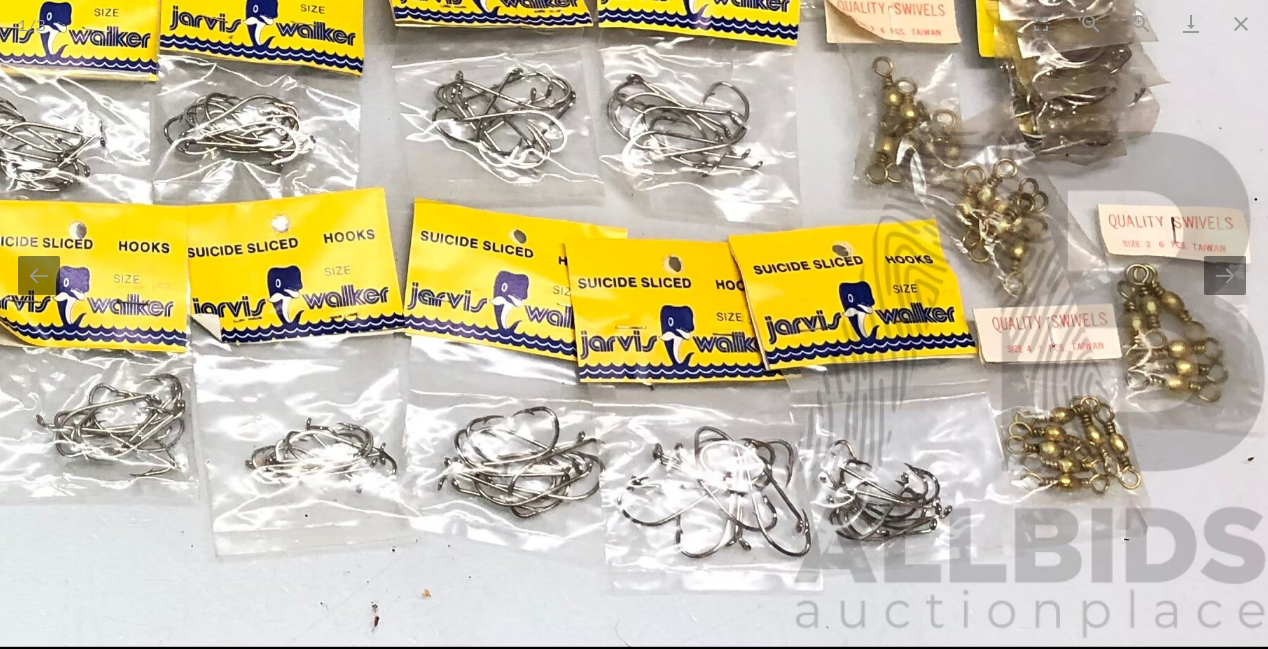 scroll, scrollTop: 0, scrollLeft: 2, axis: horizontal 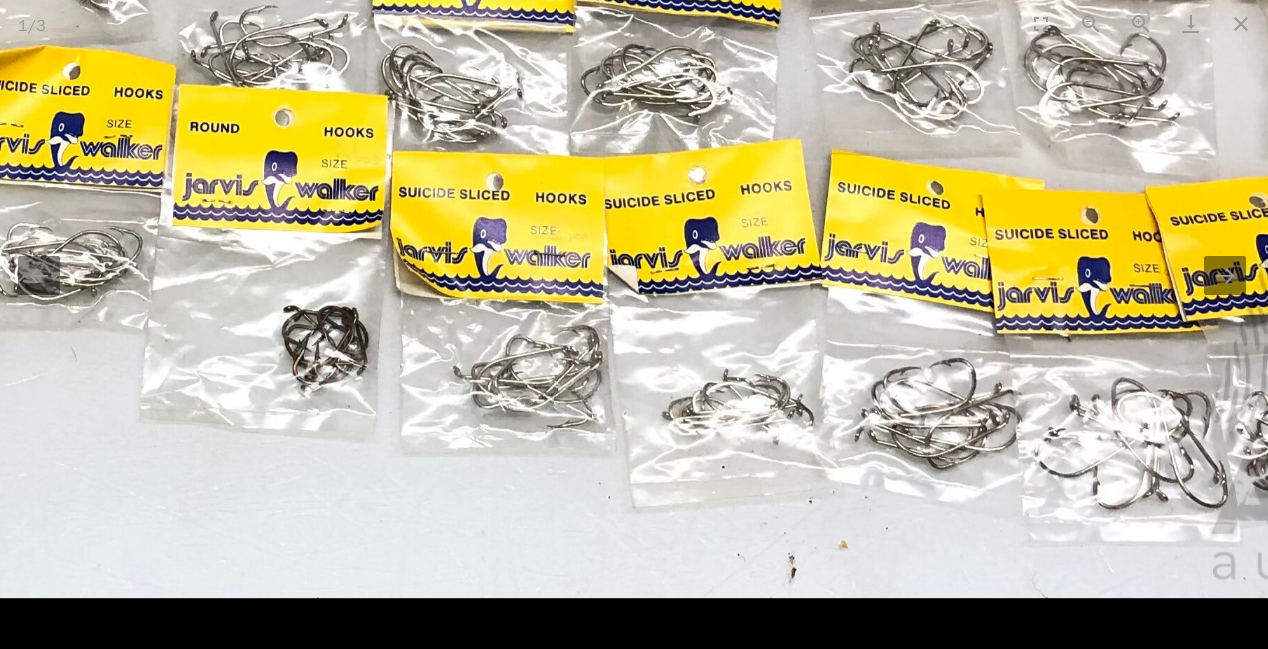 drag, startPoint x: 402, startPoint y: 478, endPoint x: 1048, endPoint y: 250, distance: 685.05475 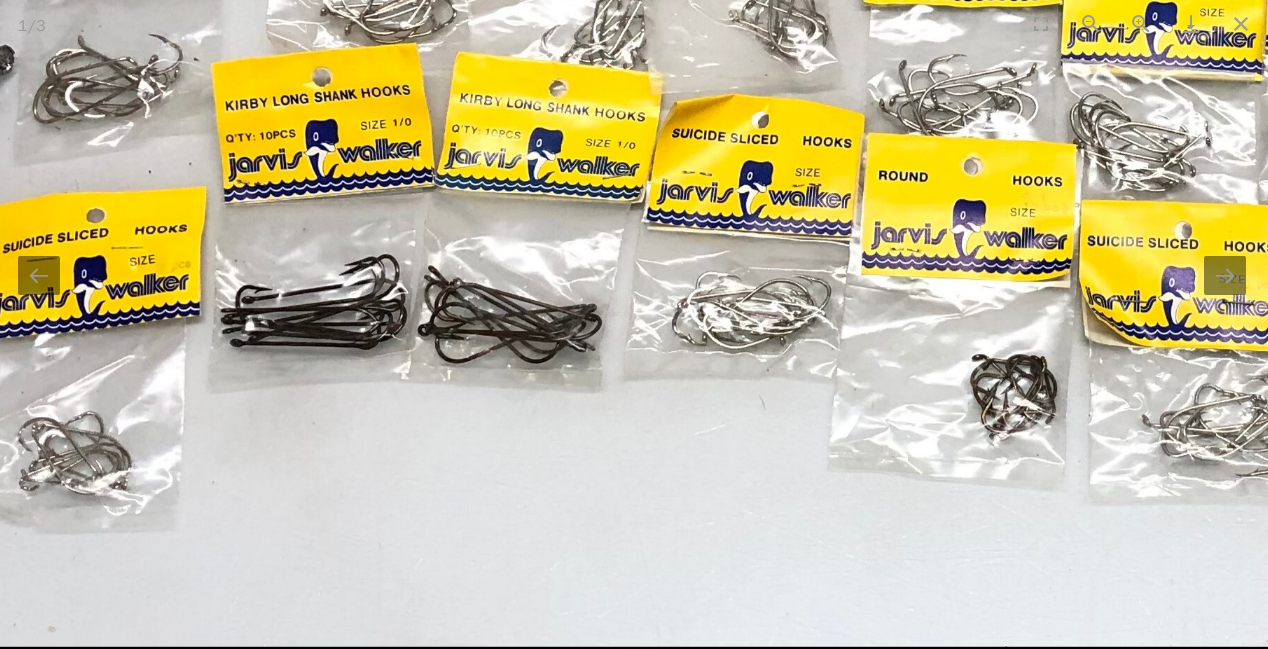scroll, scrollTop: 0, scrollLeft: 3, axis: horizontal 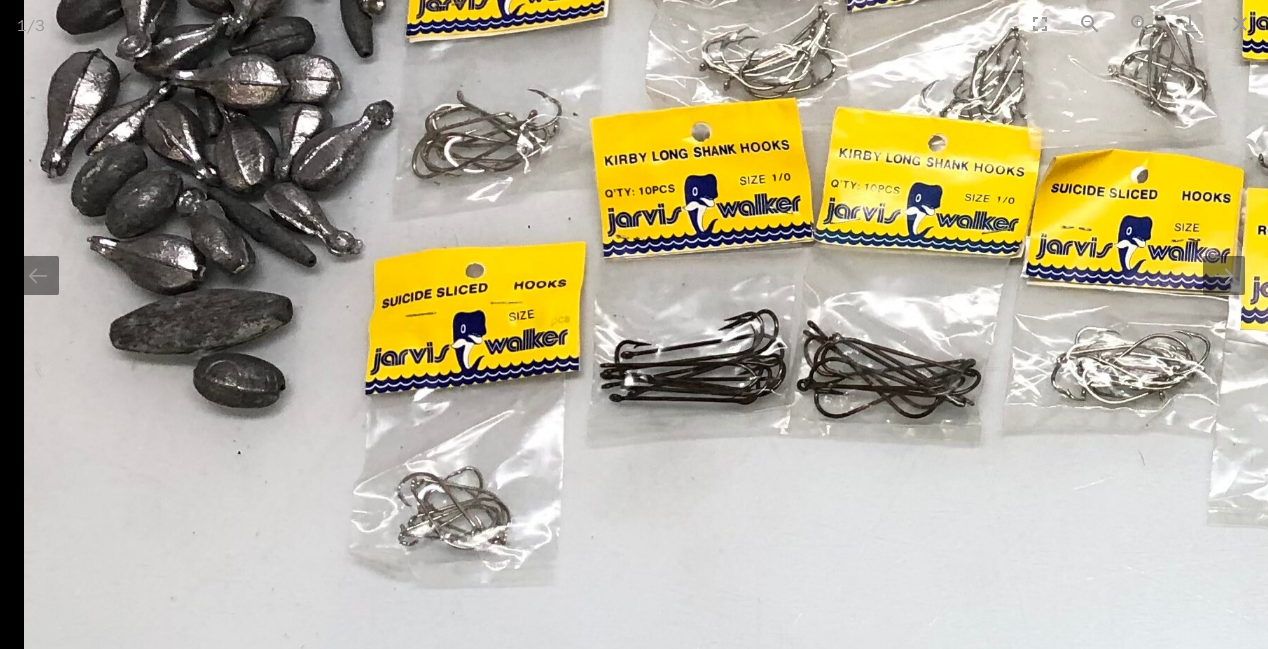 drag, startPoint x: 567, startPoint y: 242, endPoint x: 1080, endPoint y: 297, distance: 515.93994 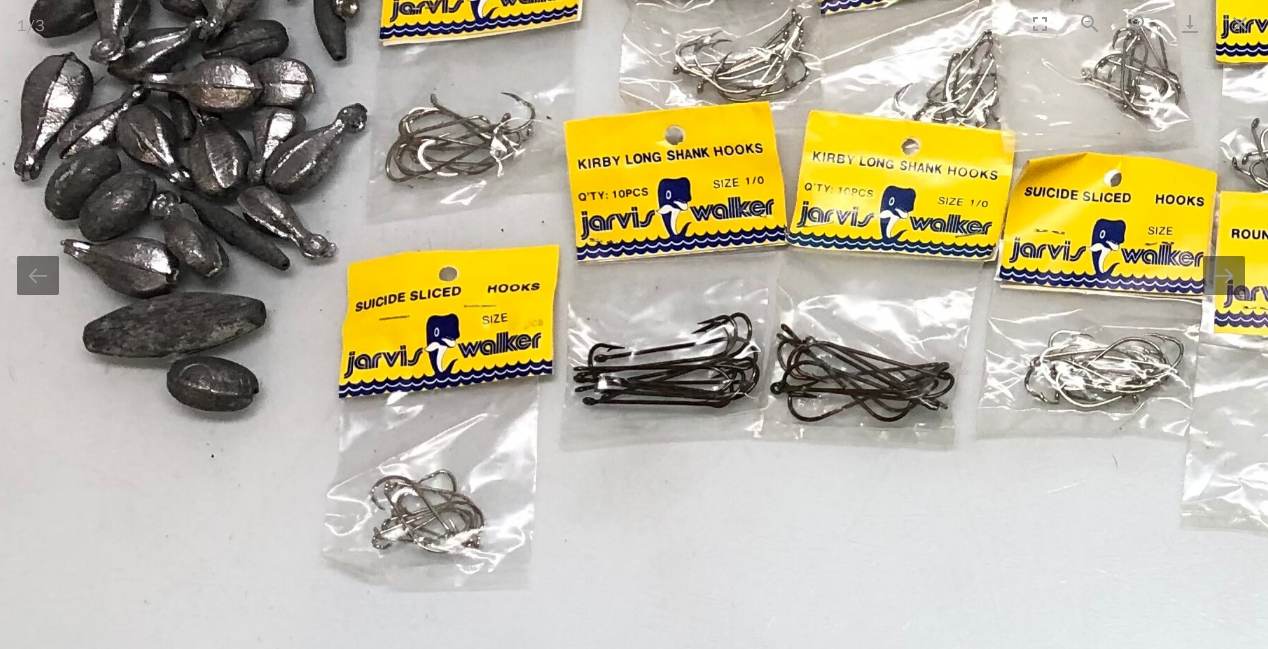 scroll, scrollTop: 0, scrollLeft: 3, axis: horizontal 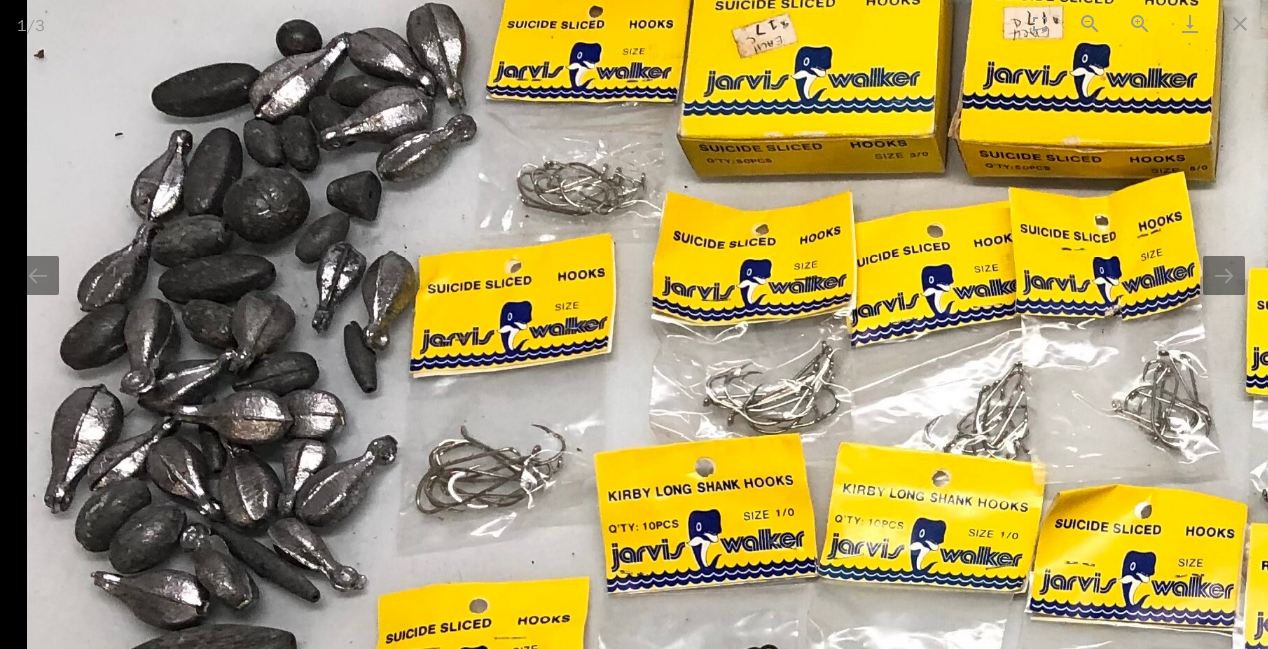 drag, startPoint x: 572, startPoint y: 188, endPoint x: 776, endPoint y: 524, distance: 393.08014 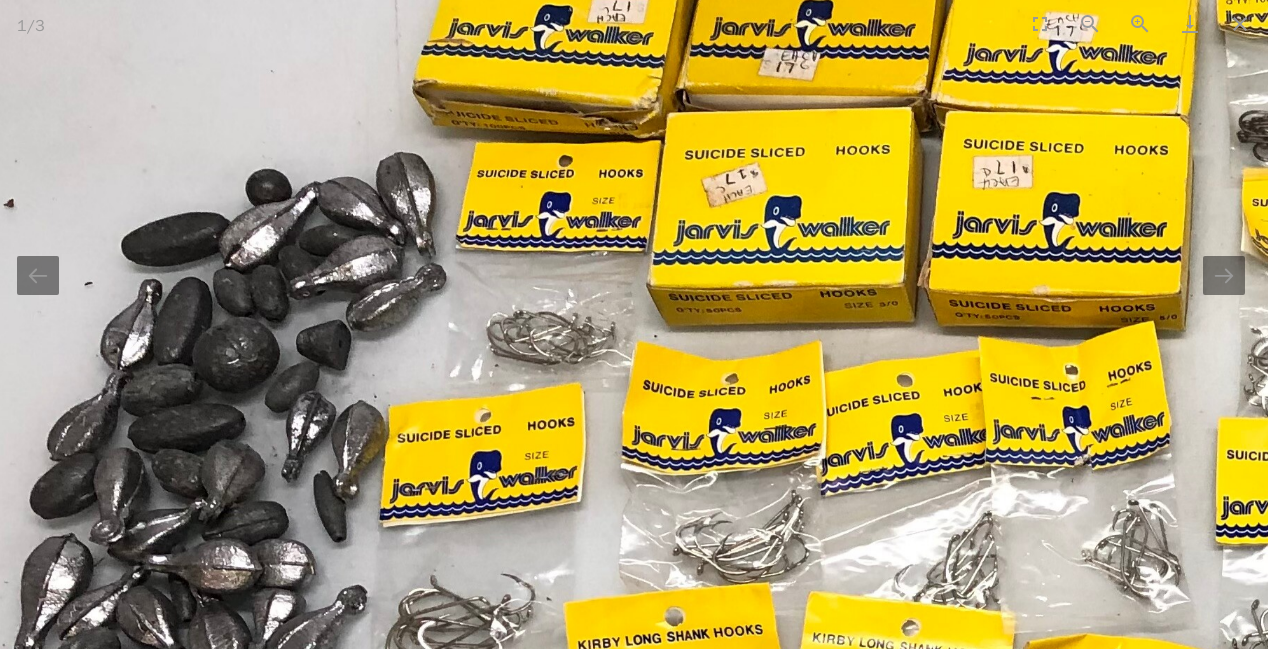 scroll, scrollTop: 0, scrollLeft: 4, axis: horizontal 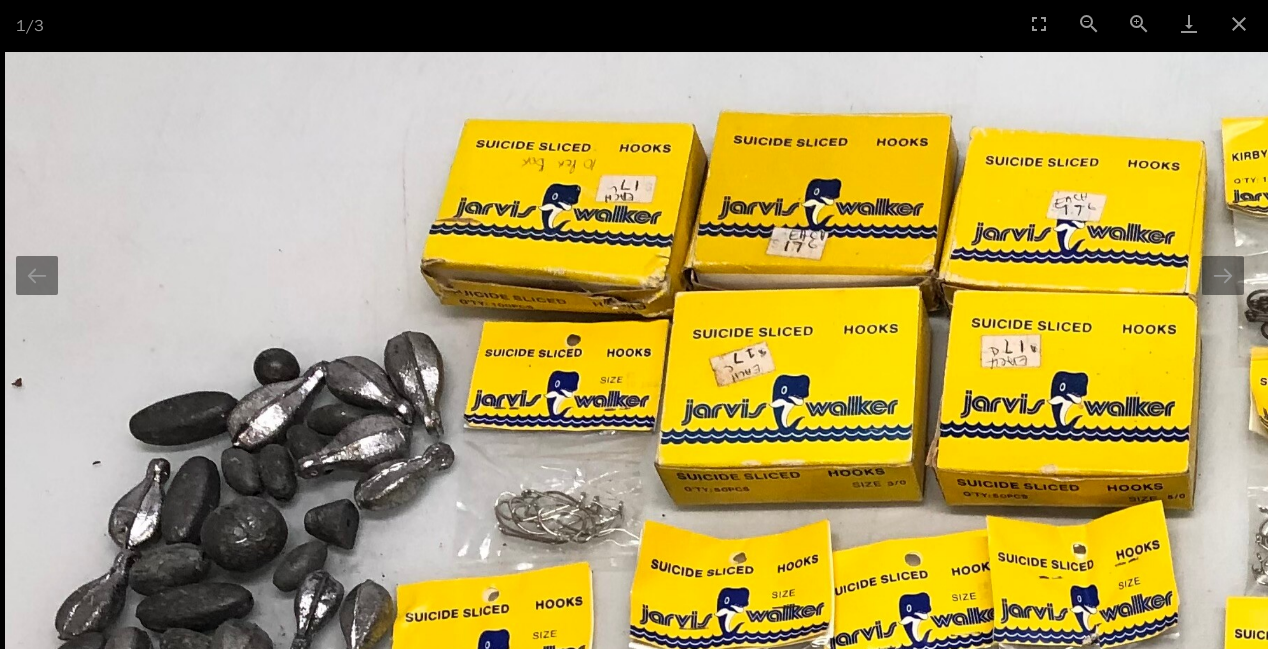 drag, startPoint x: 692, startPoint y: 259, endPoint x: 689, endPoint y: 550, distance: 291.01547 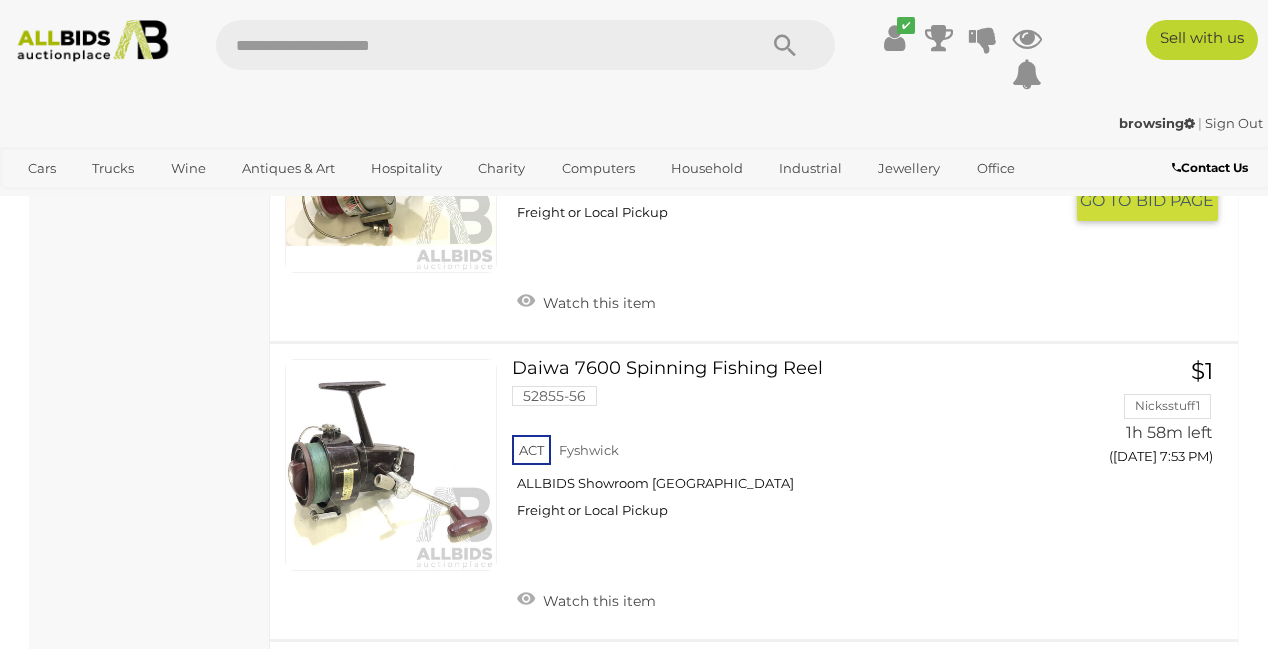 scroll, scrollTop: 8009, scrollLeft: 0, axis: vertical 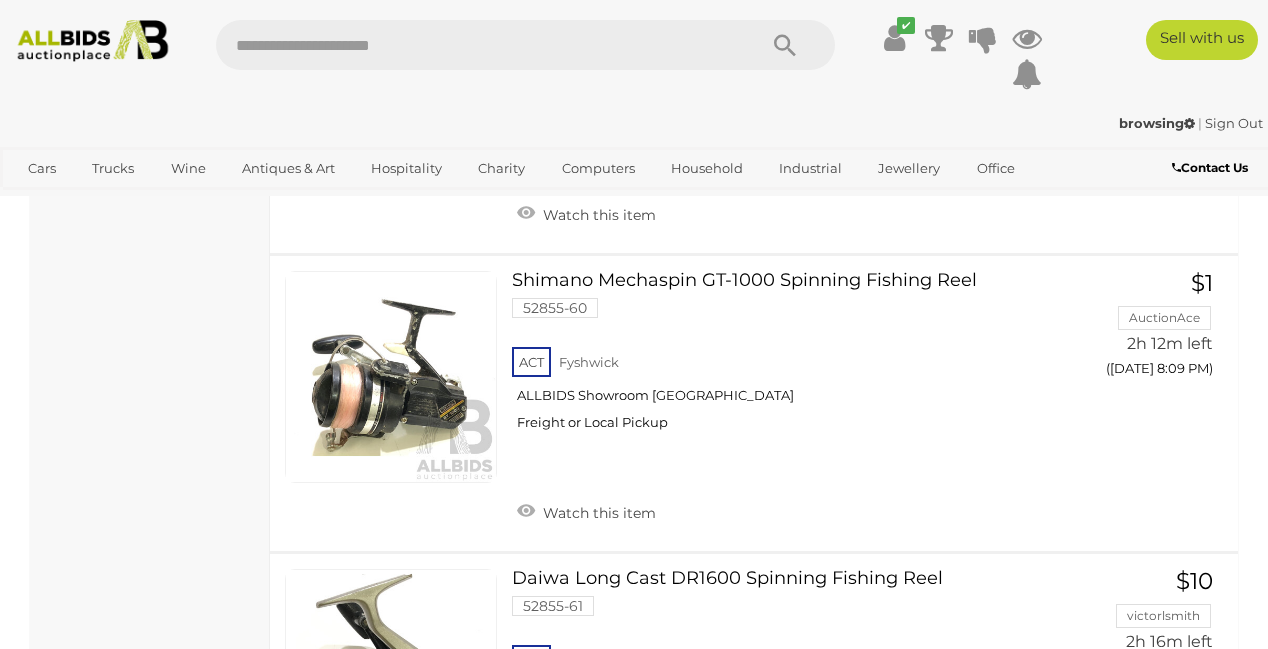 click at bounding box center (391, 79) 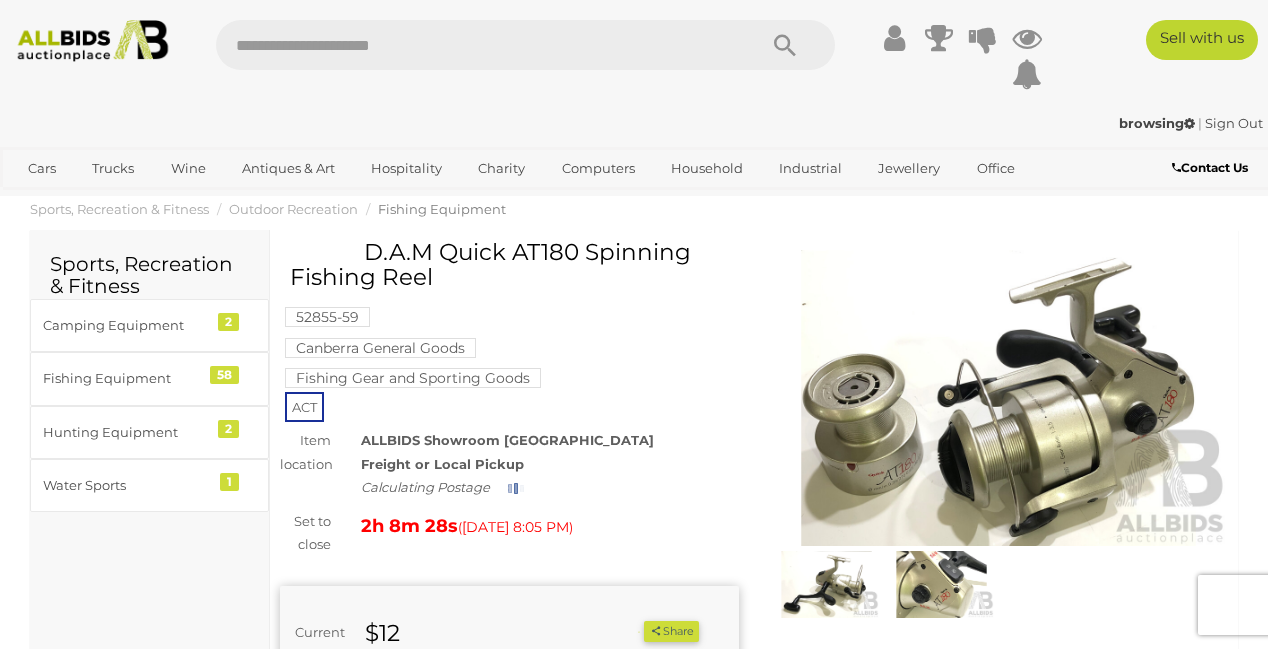 scroll, scrollTop: 0, scrollLeft: 0, axis: both 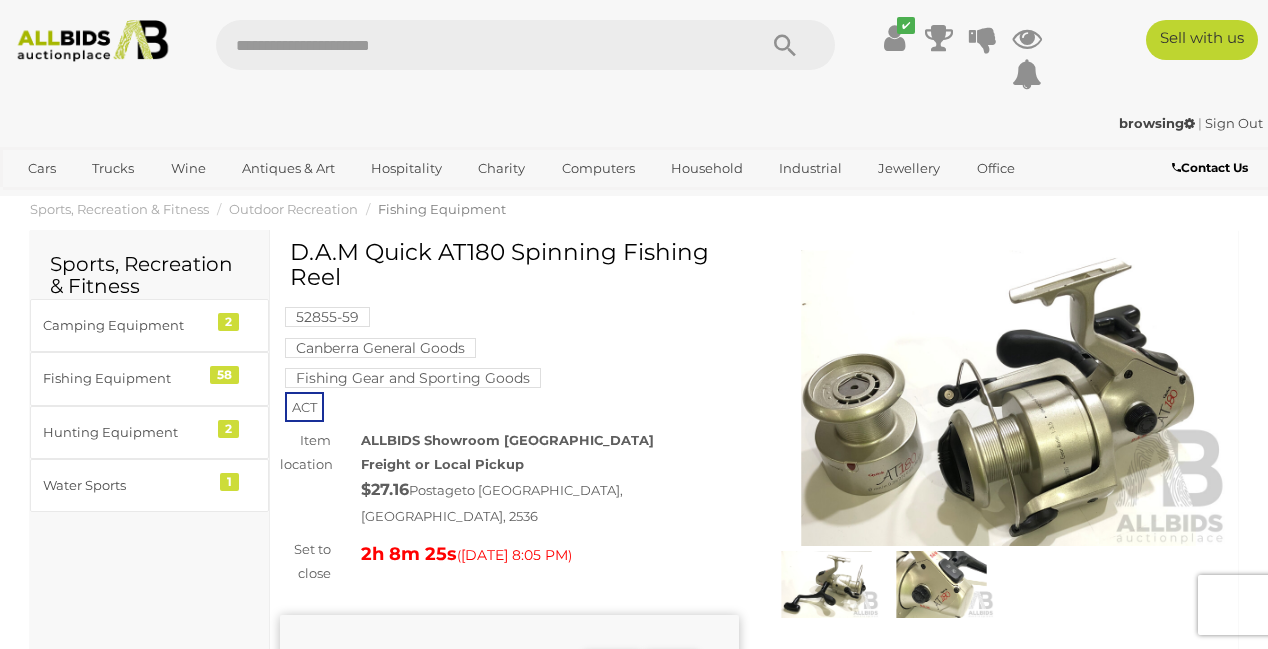 click at bounding box center (998, 398) 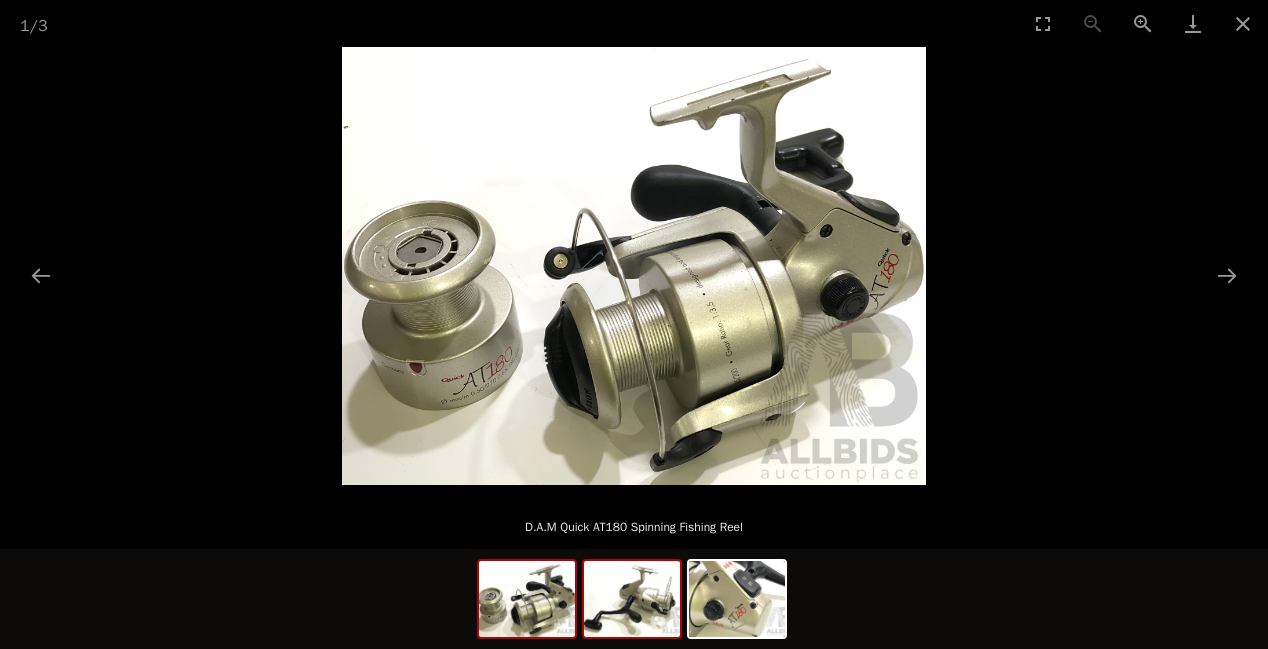 click at bounding box center [632, 599] 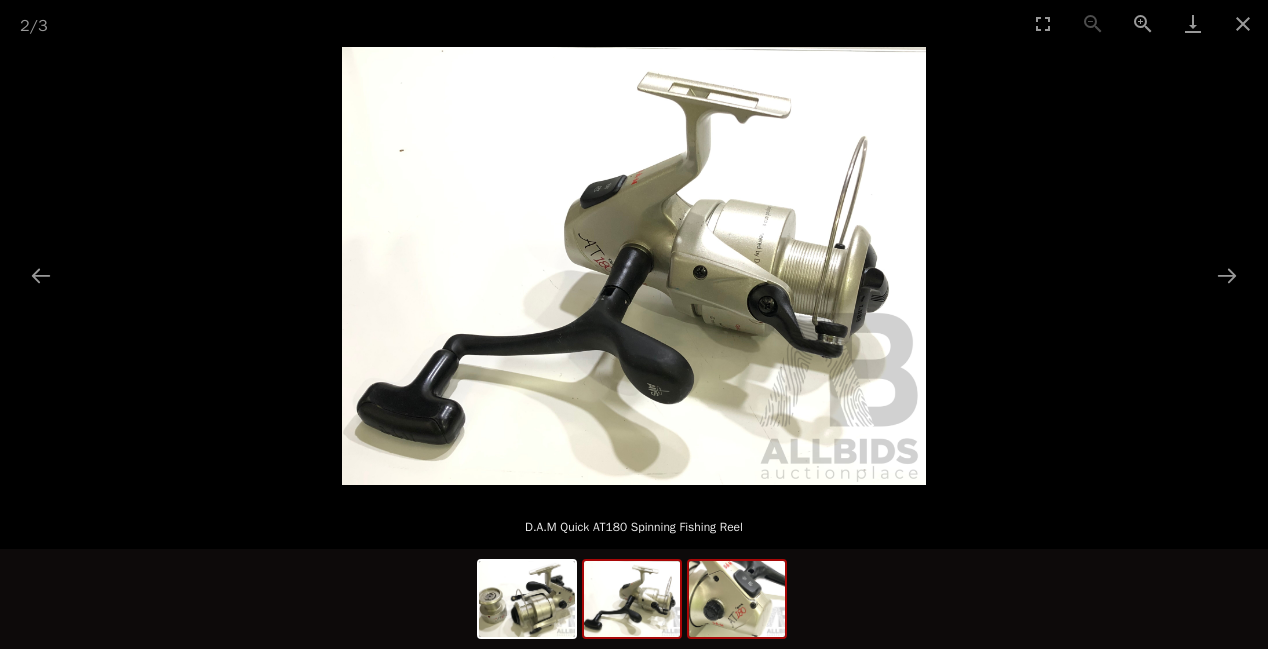 click at bounding box center [737, 599] 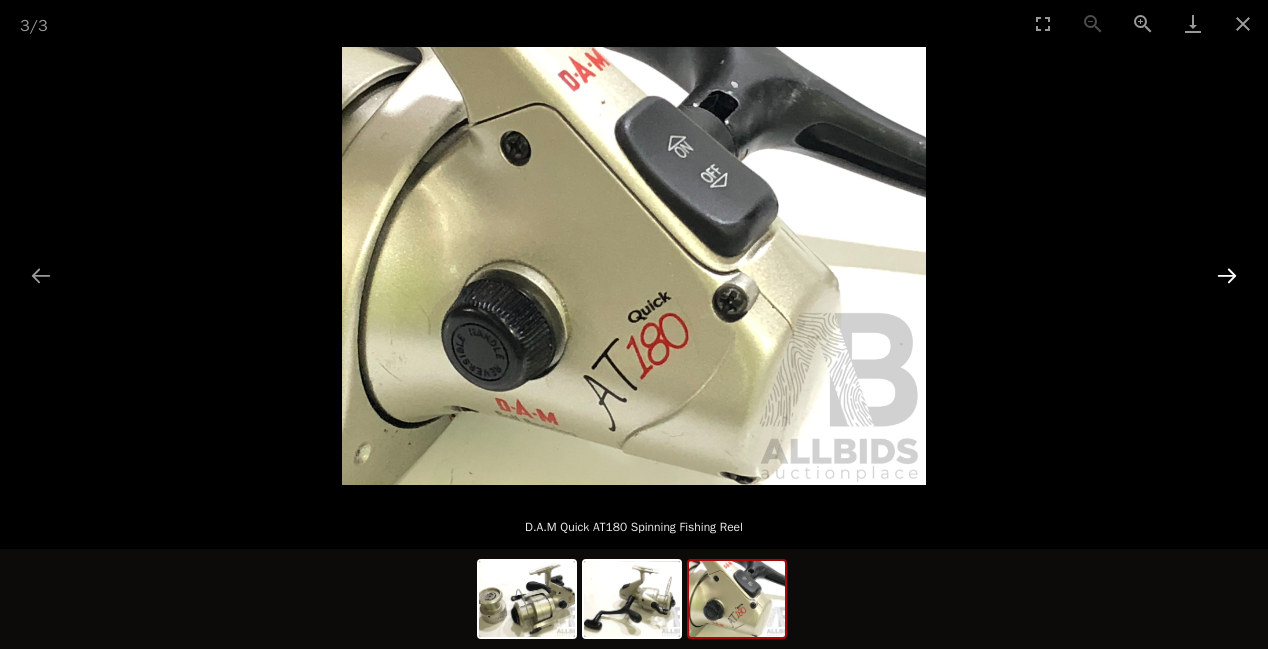 click at bounding box center (1227, 275) 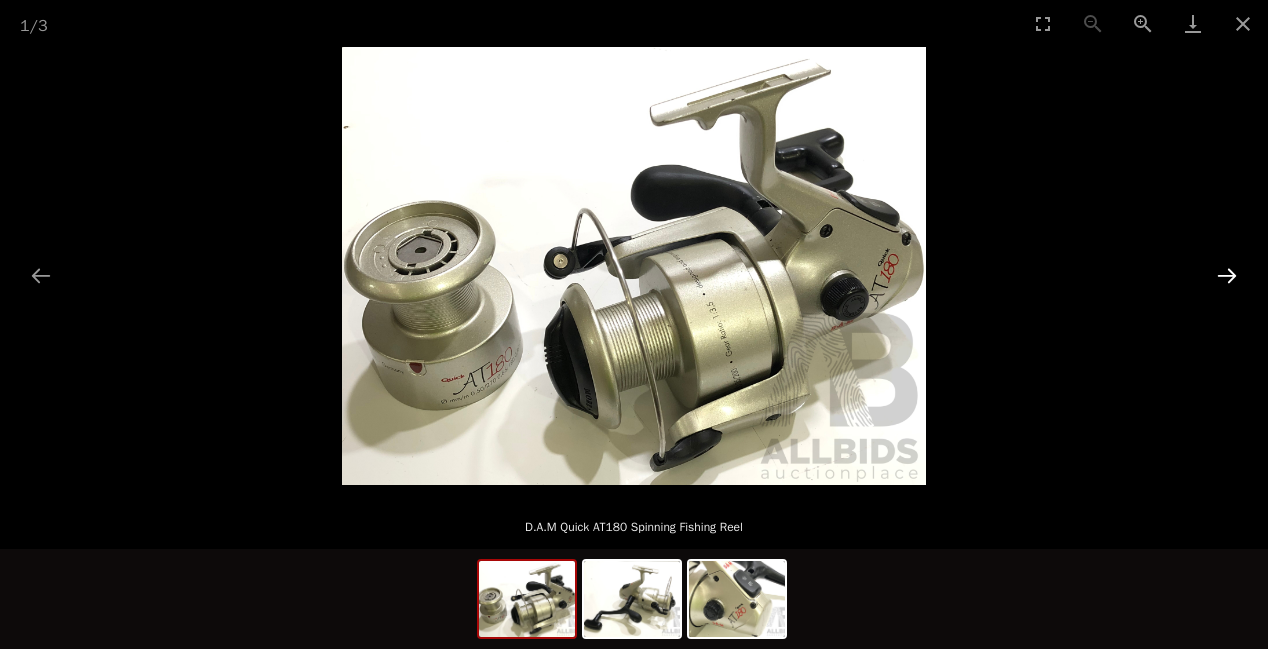 click at bounding box center (1227, 275) 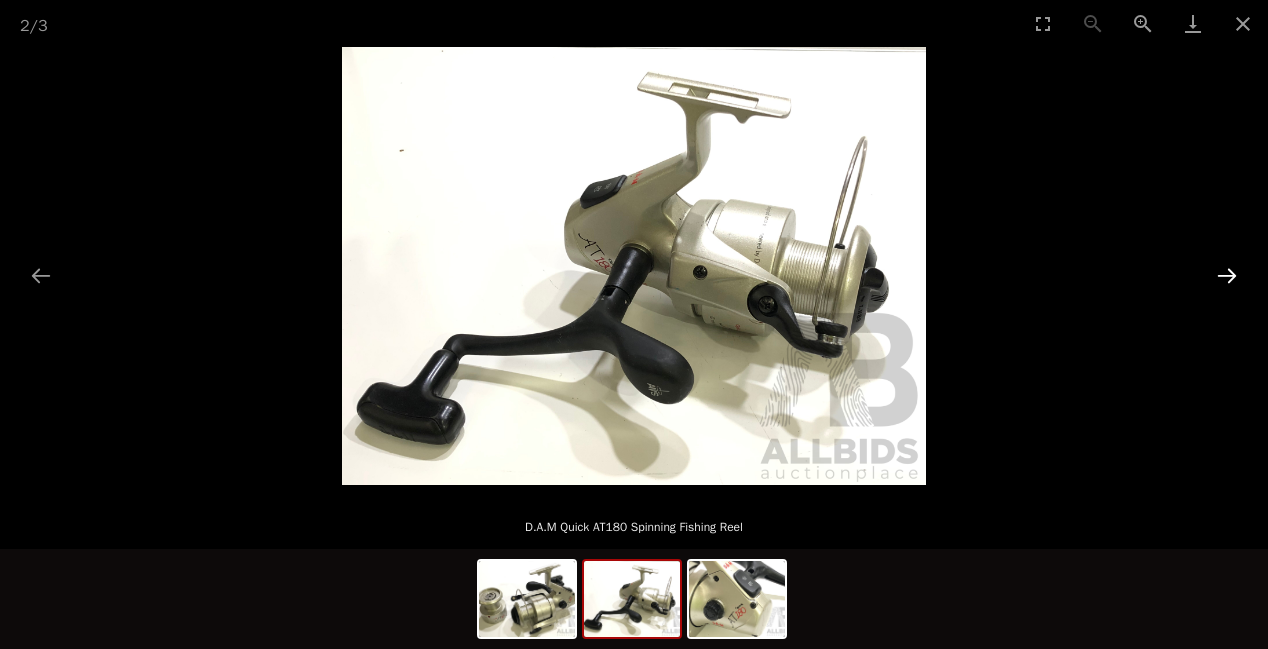 click at bounding box center (1227, 275) 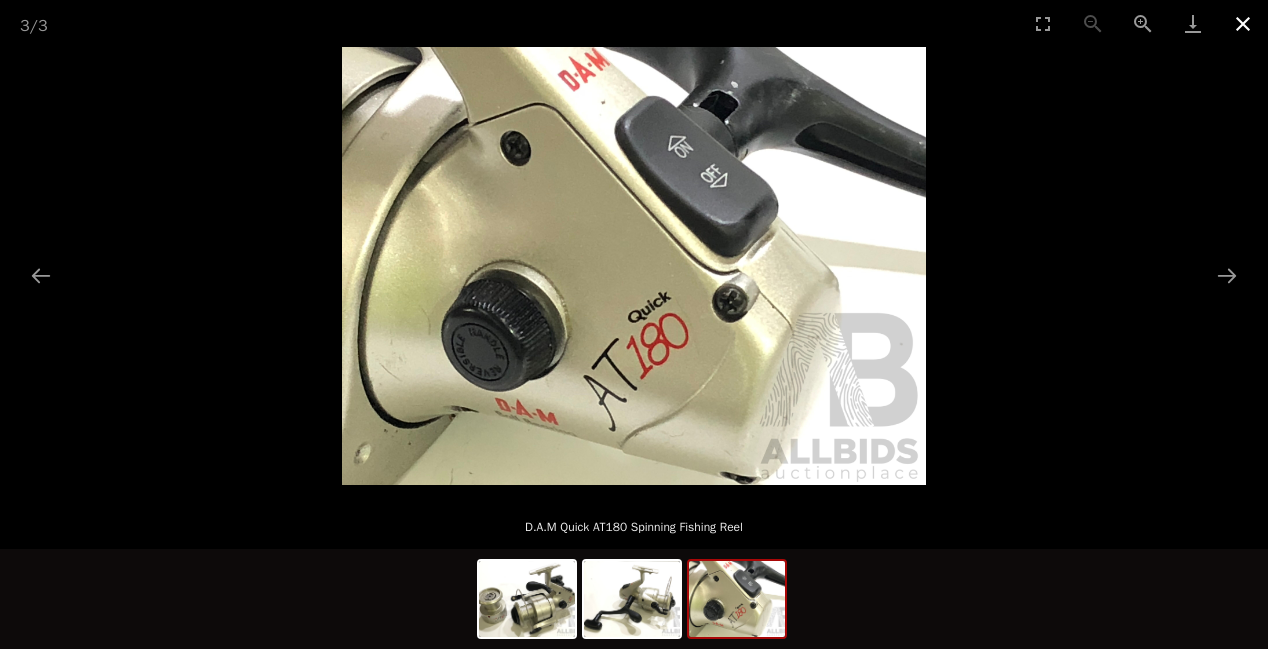 click at bounding box center [1243, 23] 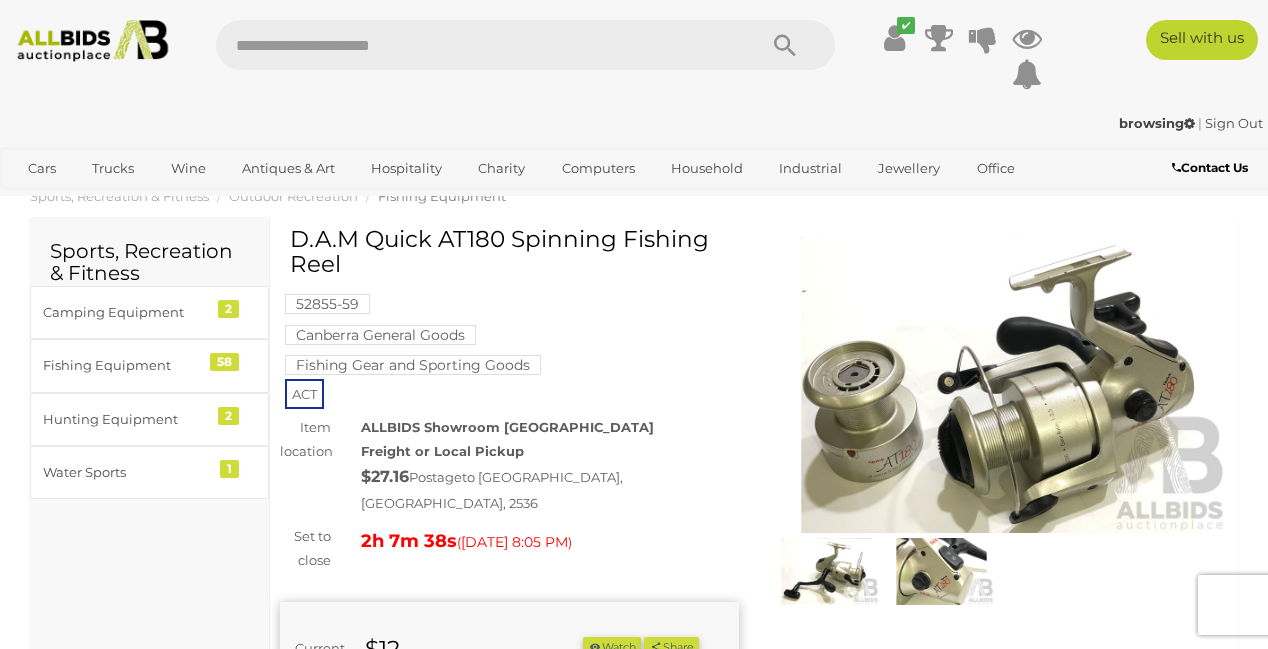 scroll, scrollTop: 0, scrollLeft: 0, axis: both 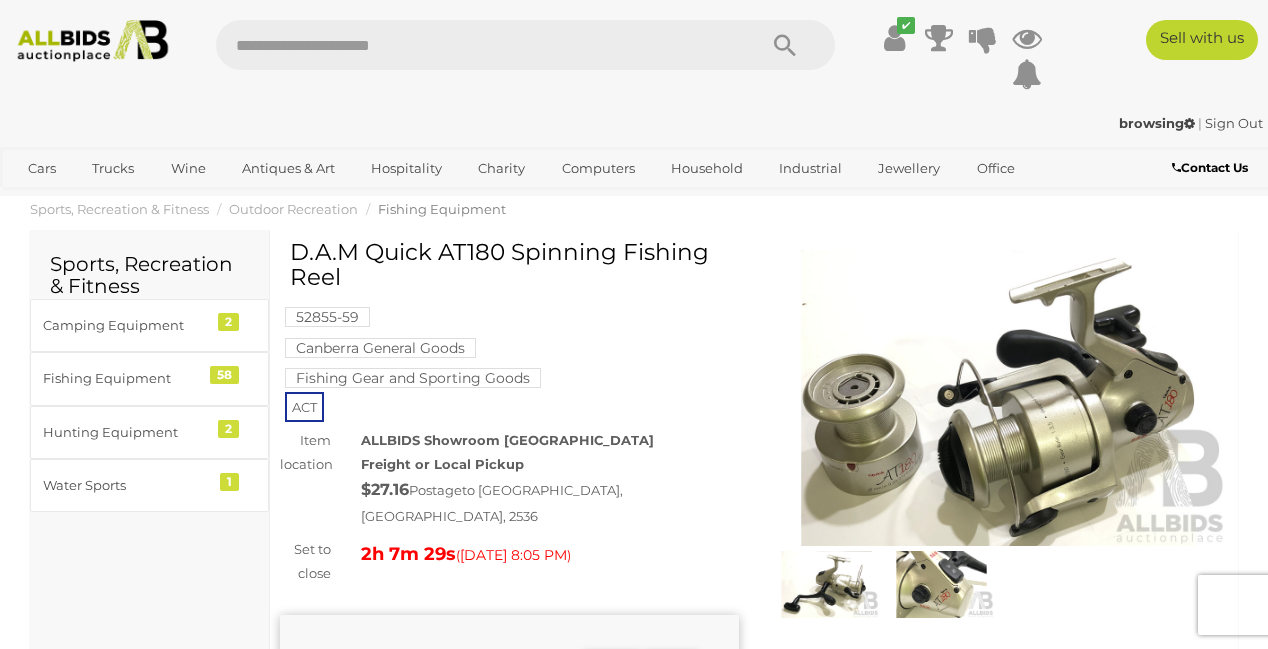 drag, startPoint x: 291, startPoint y: 261, endPoint x: 504, endPoint y: 265, distance: 213.03755 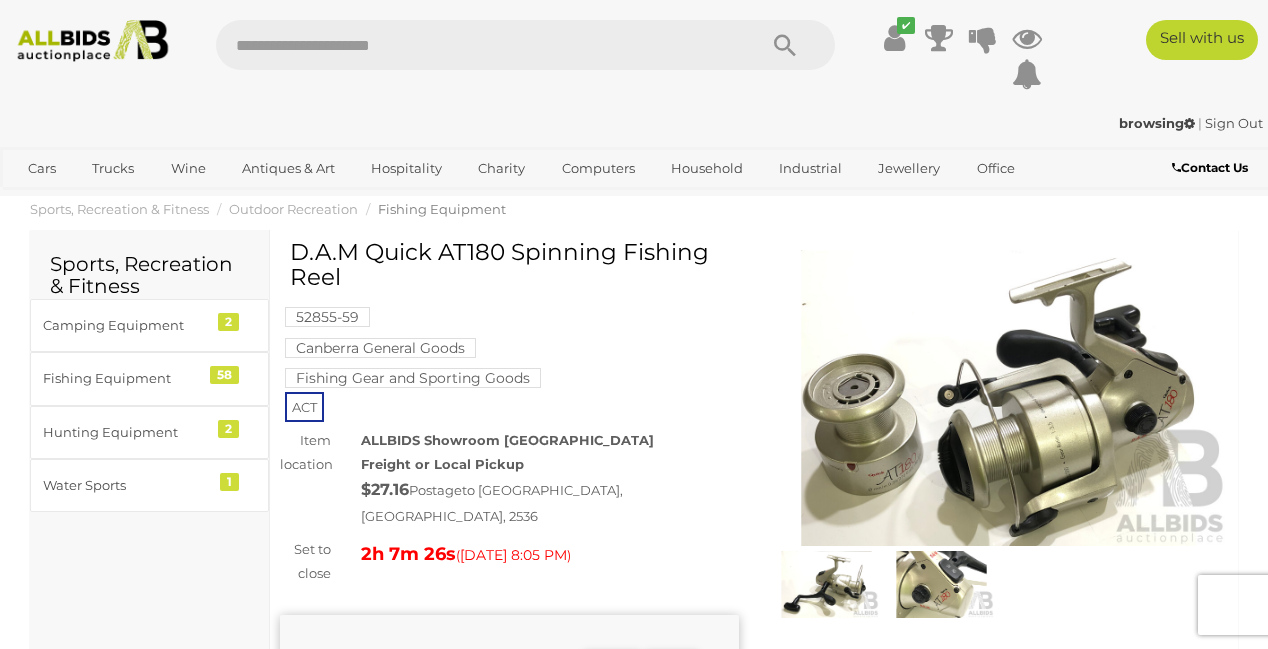 copy on "D.A.M Quick AT180" 